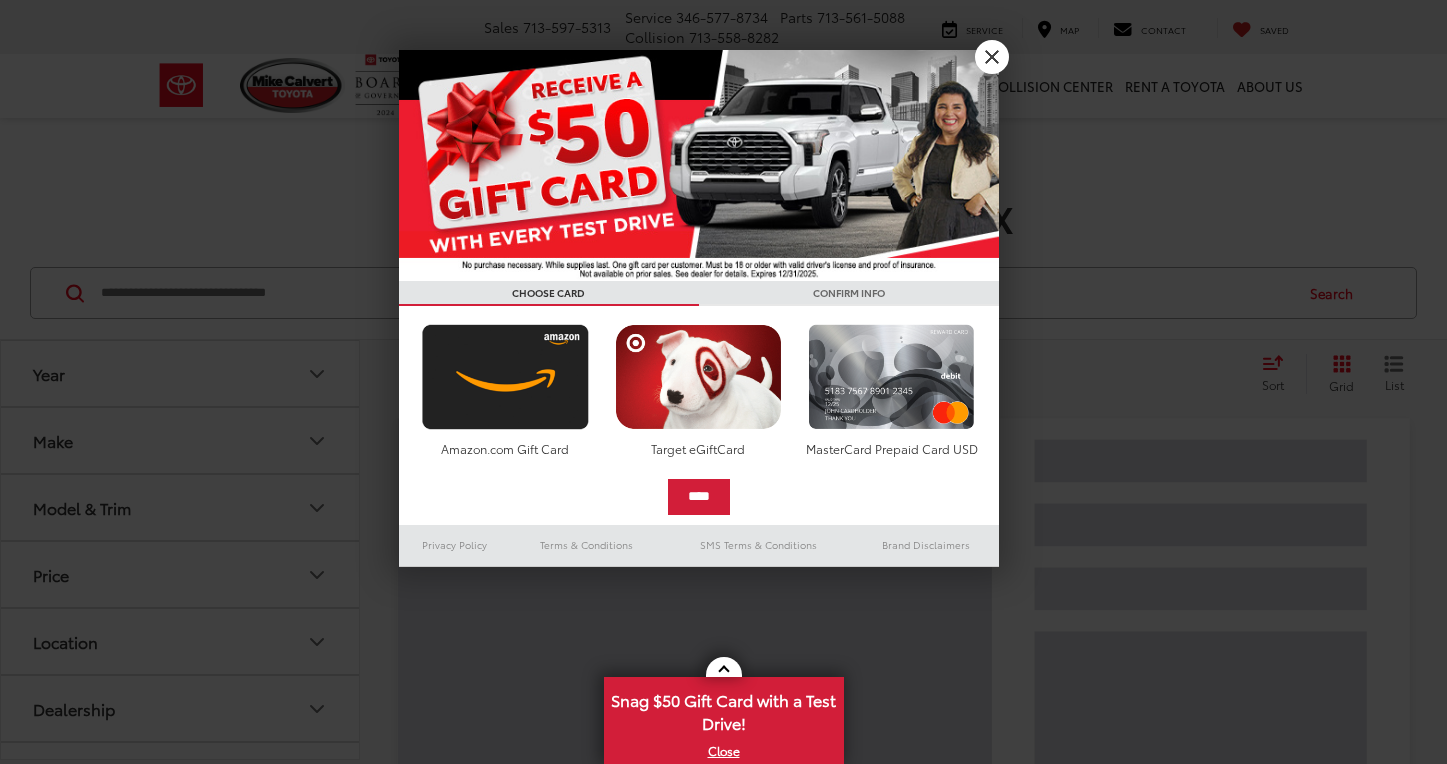 scroll, scrollTop: 0, scrollLeft: 0, axis: both 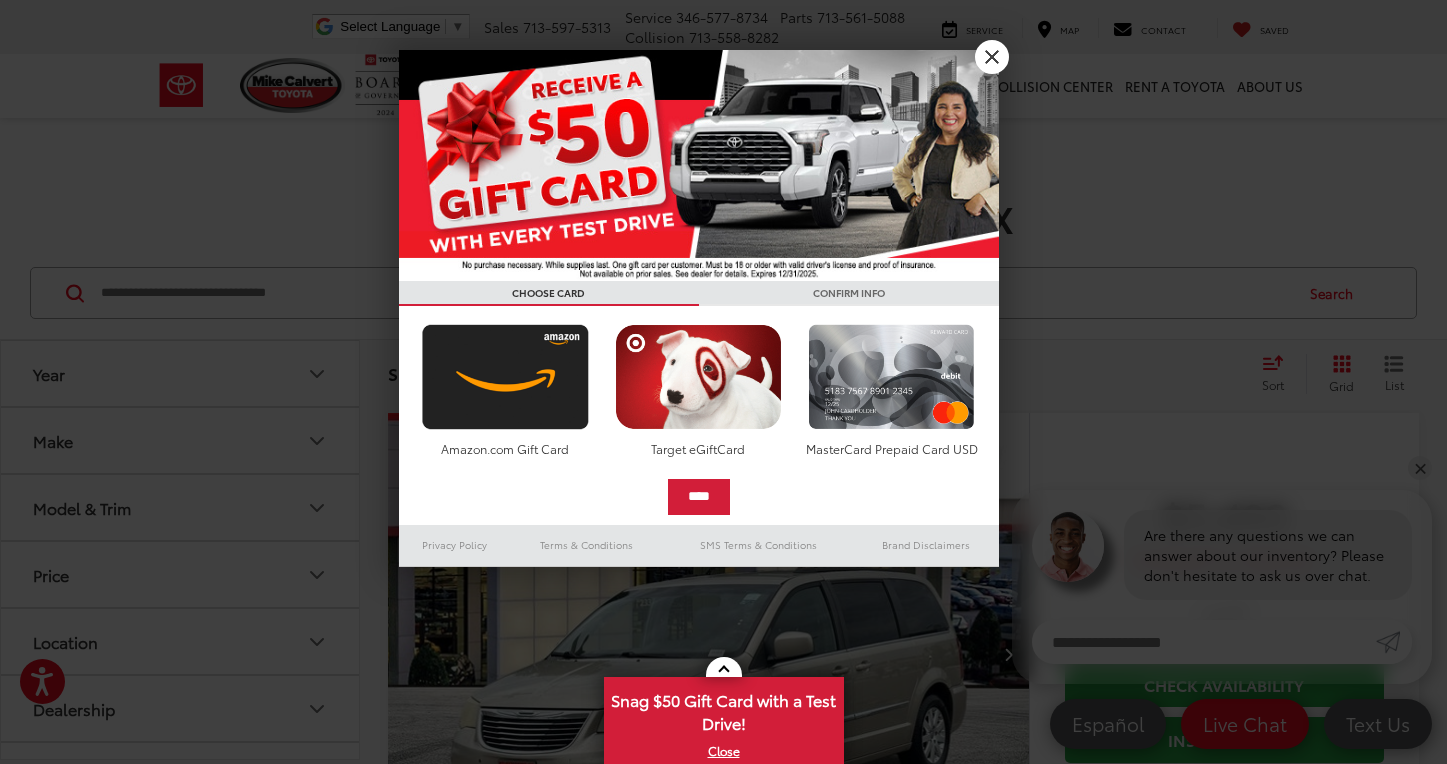 click on "X" at bounding box center (992, 57) 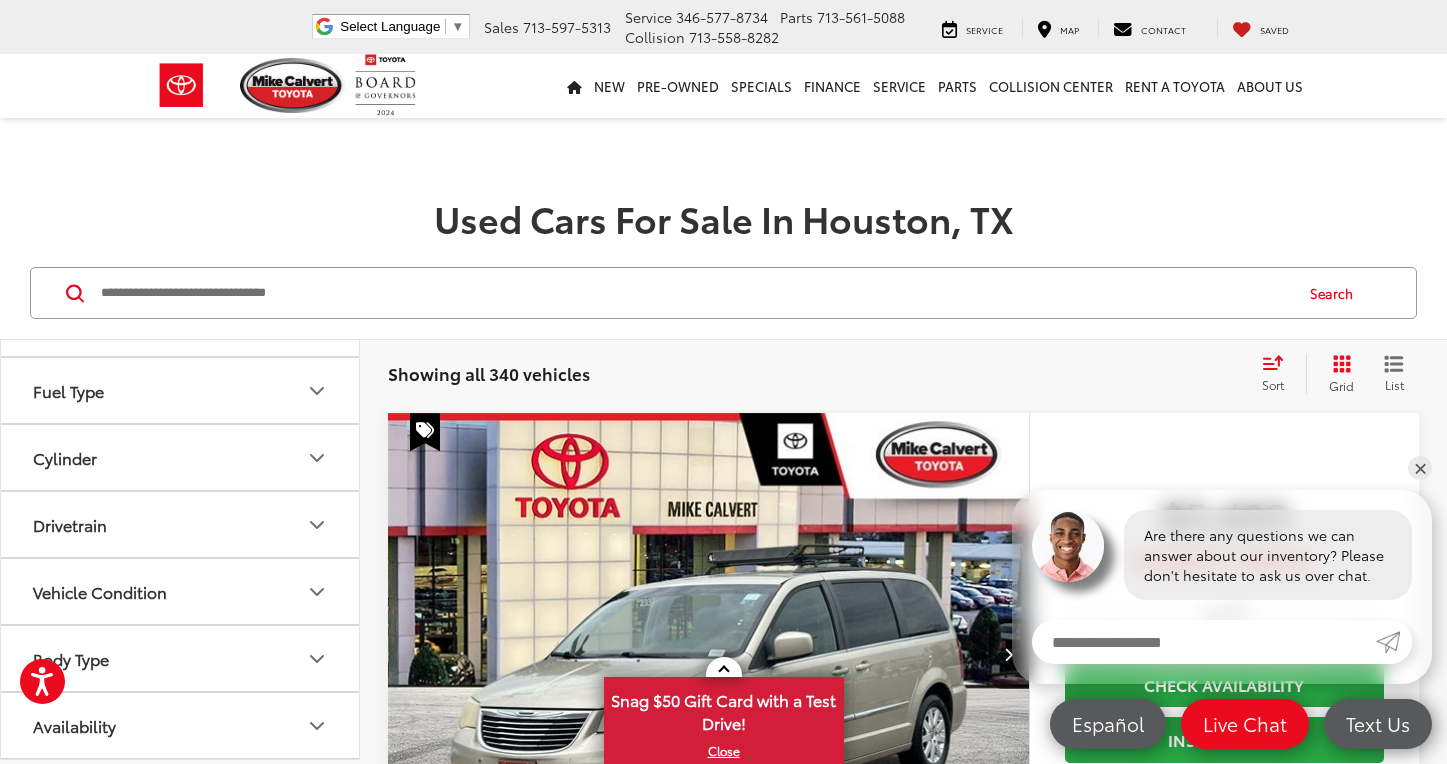 scroll, scrollTop: 519, scrollLeft: 0, axis: vertical 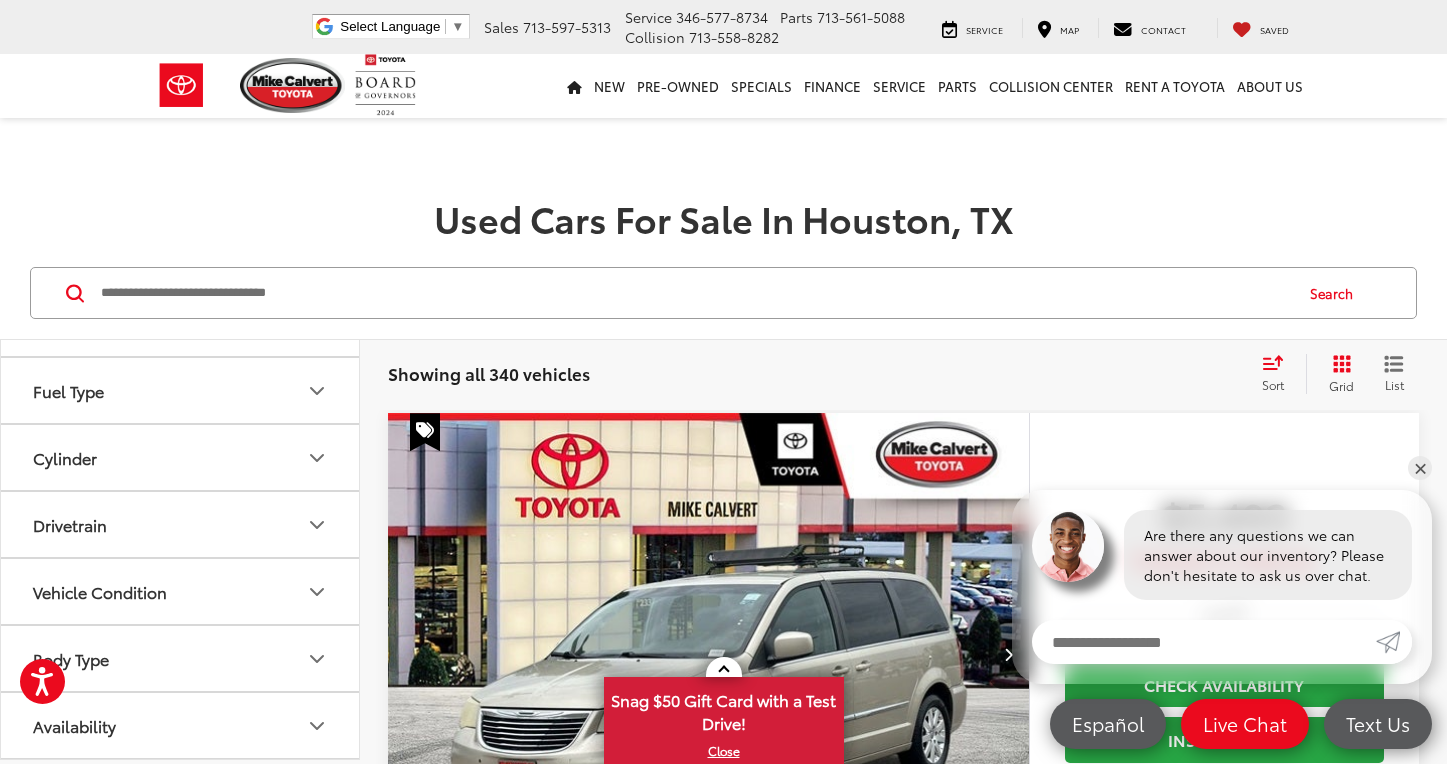 click on "Drivetrain" at bounding box center (181, 524) 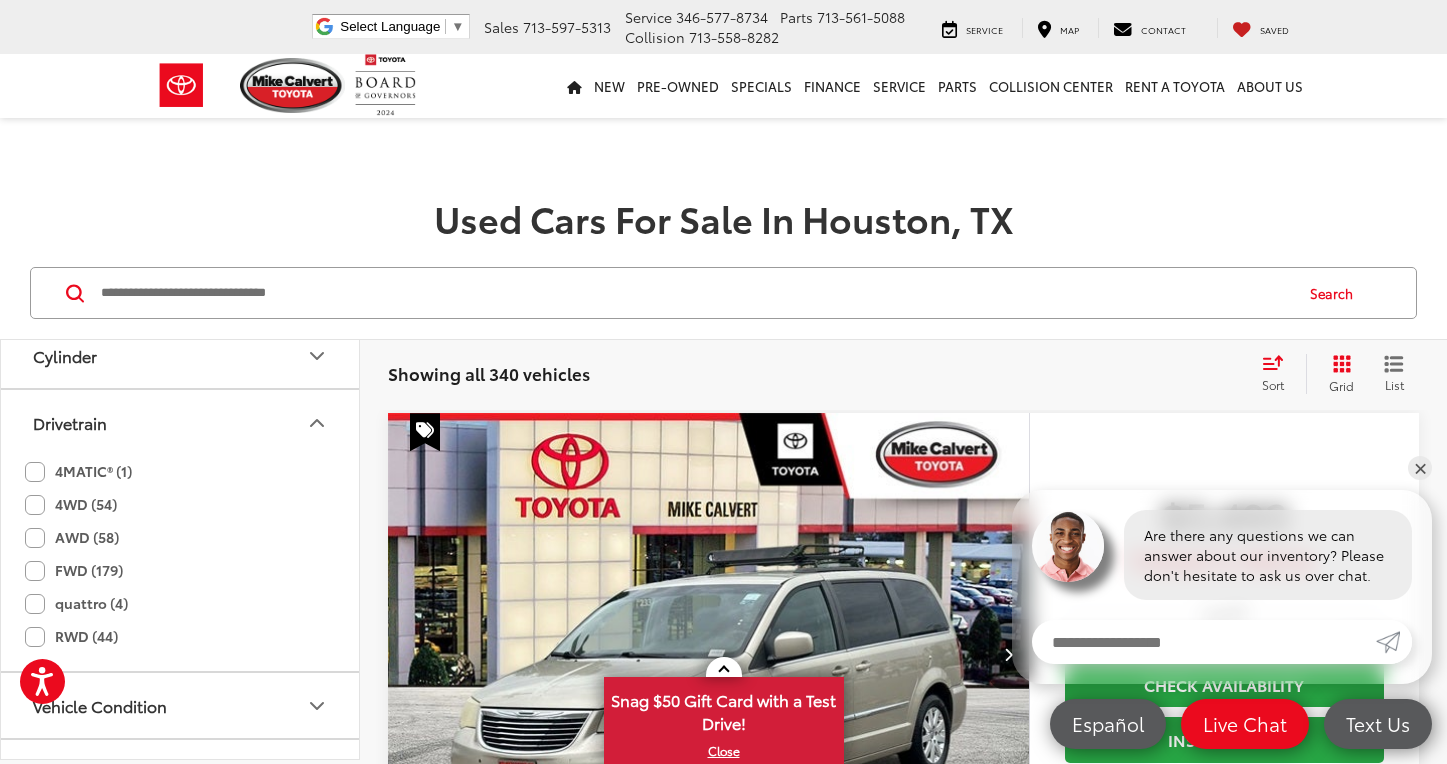 scroll, scrollTop: 615, scrollLeft: 0, axis: vertical 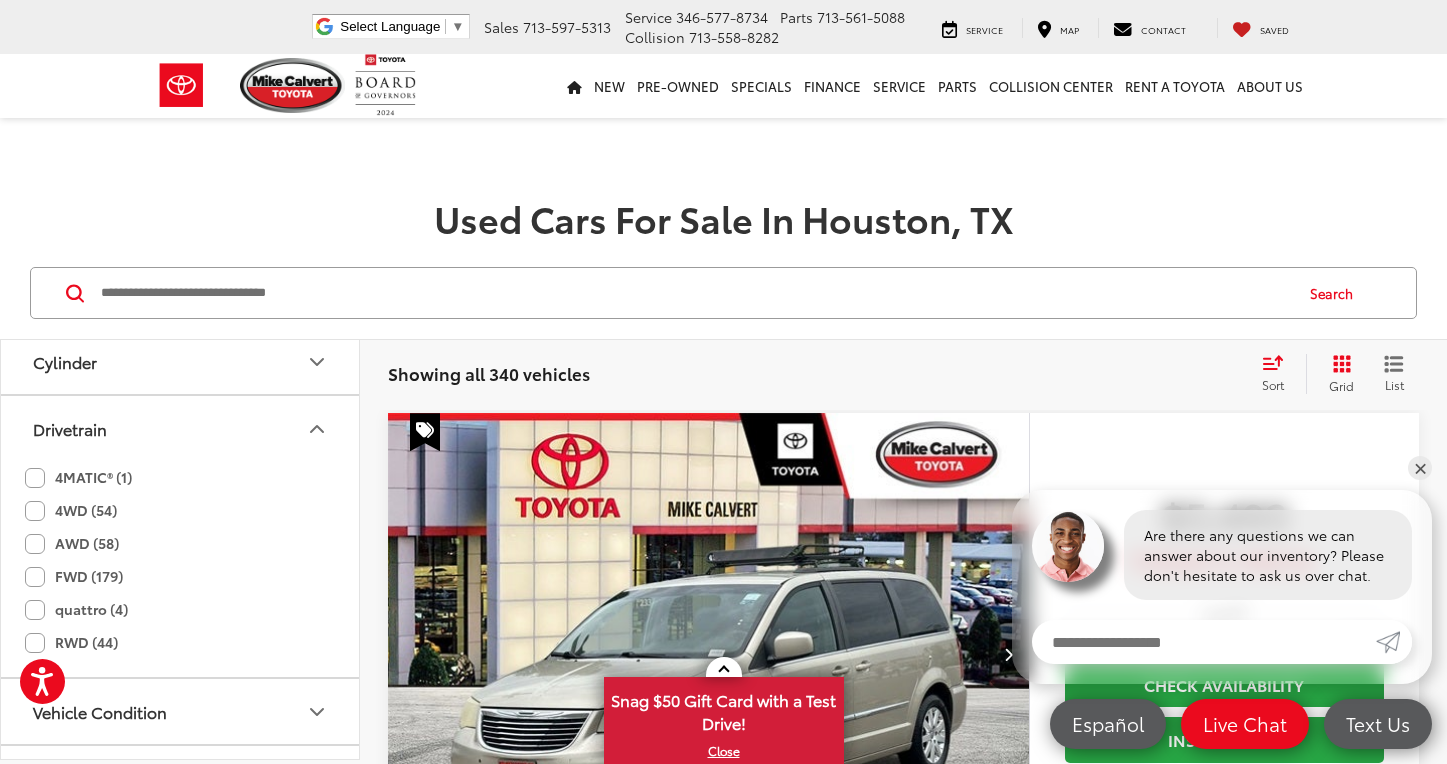 click 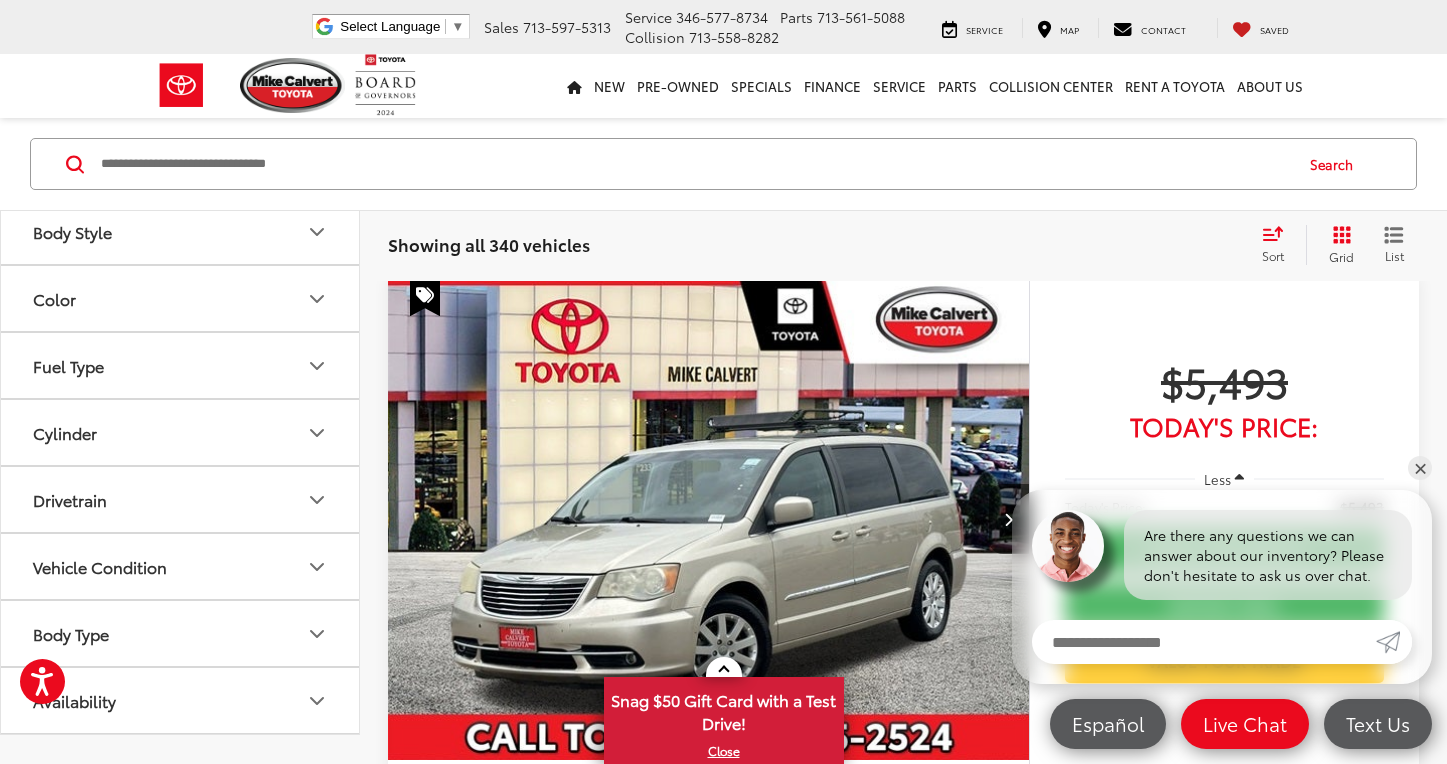 scroll, scrollTop: 153, scrollLeft: 0, axis: vertical 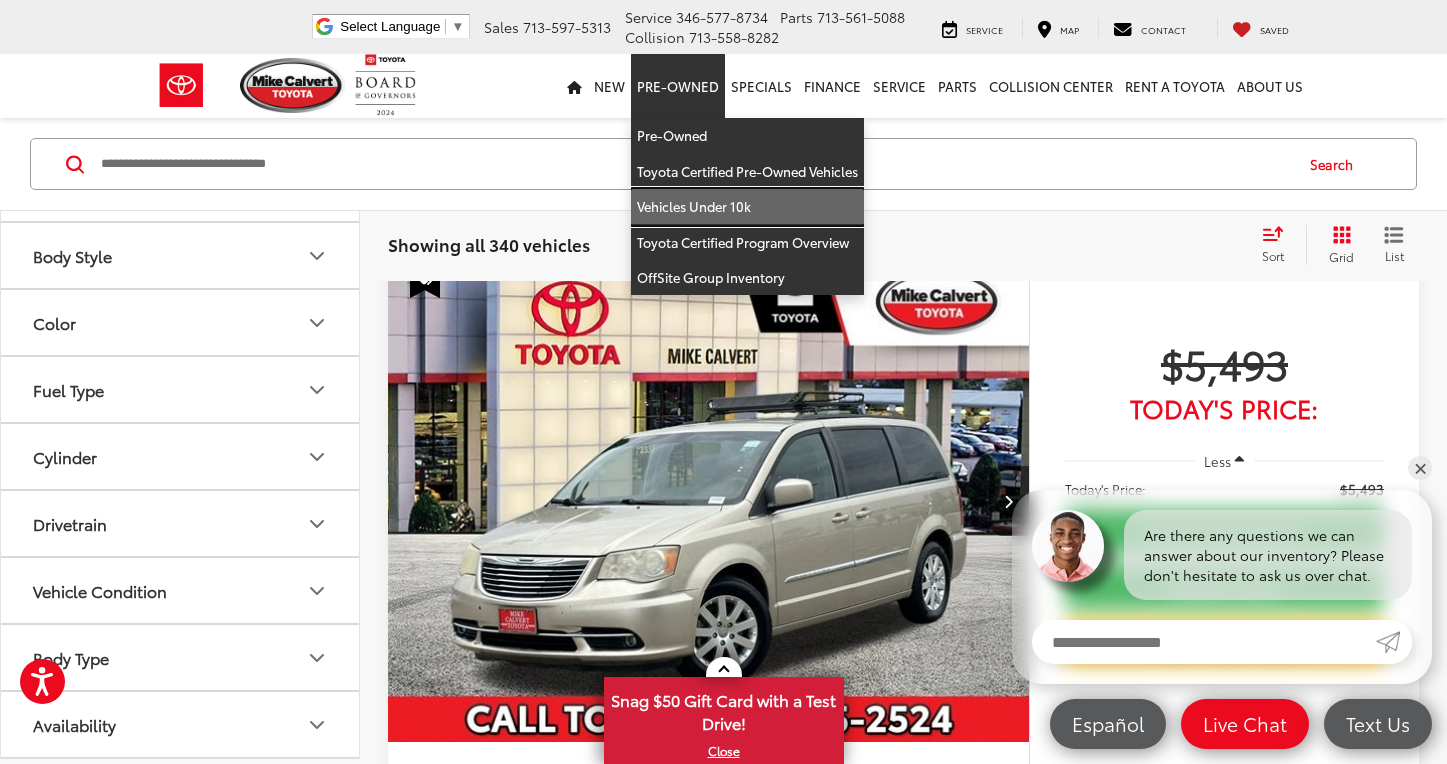 click on "Vehicles Under 10k" at bounding box center (747, 207) 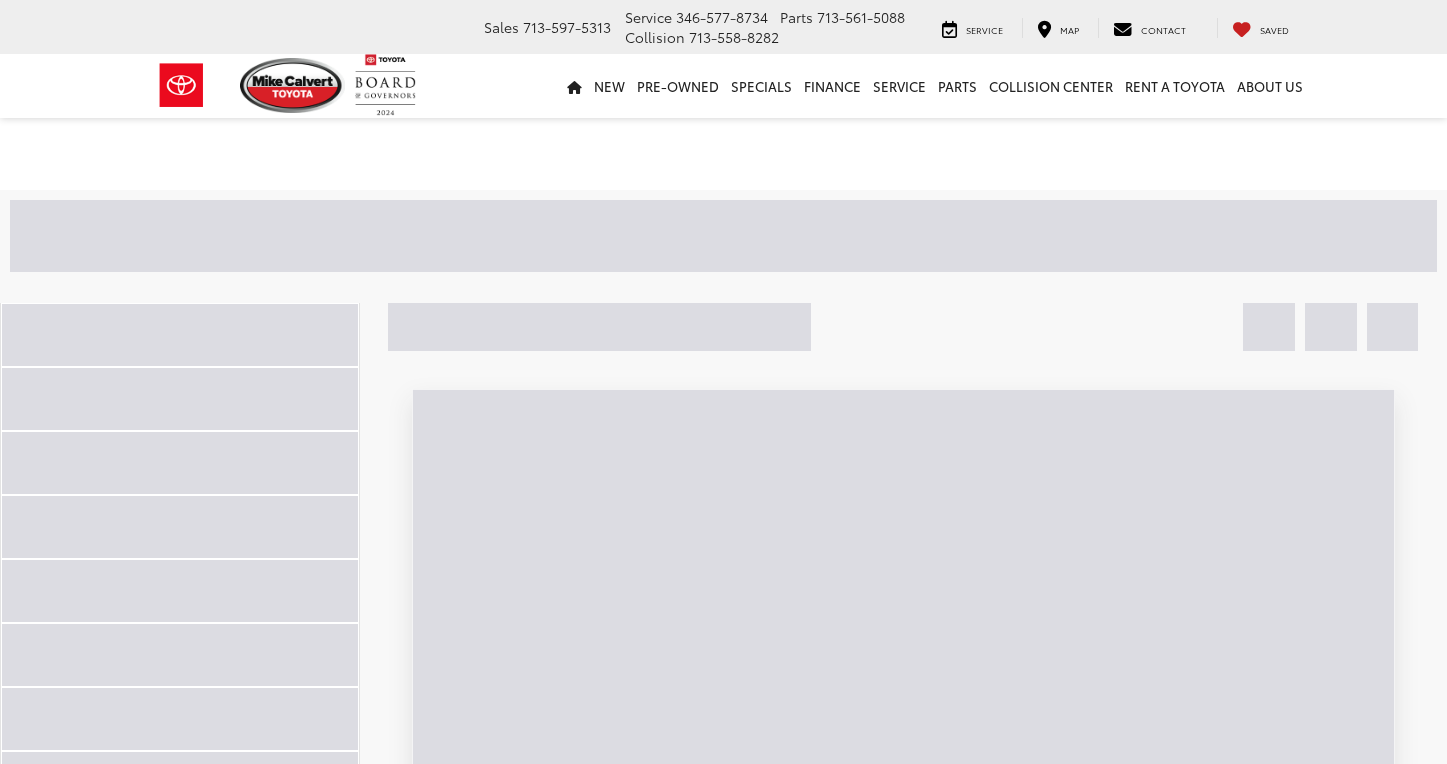 scroll, scrollTop: 0, scrollLeft: 0, axis: both 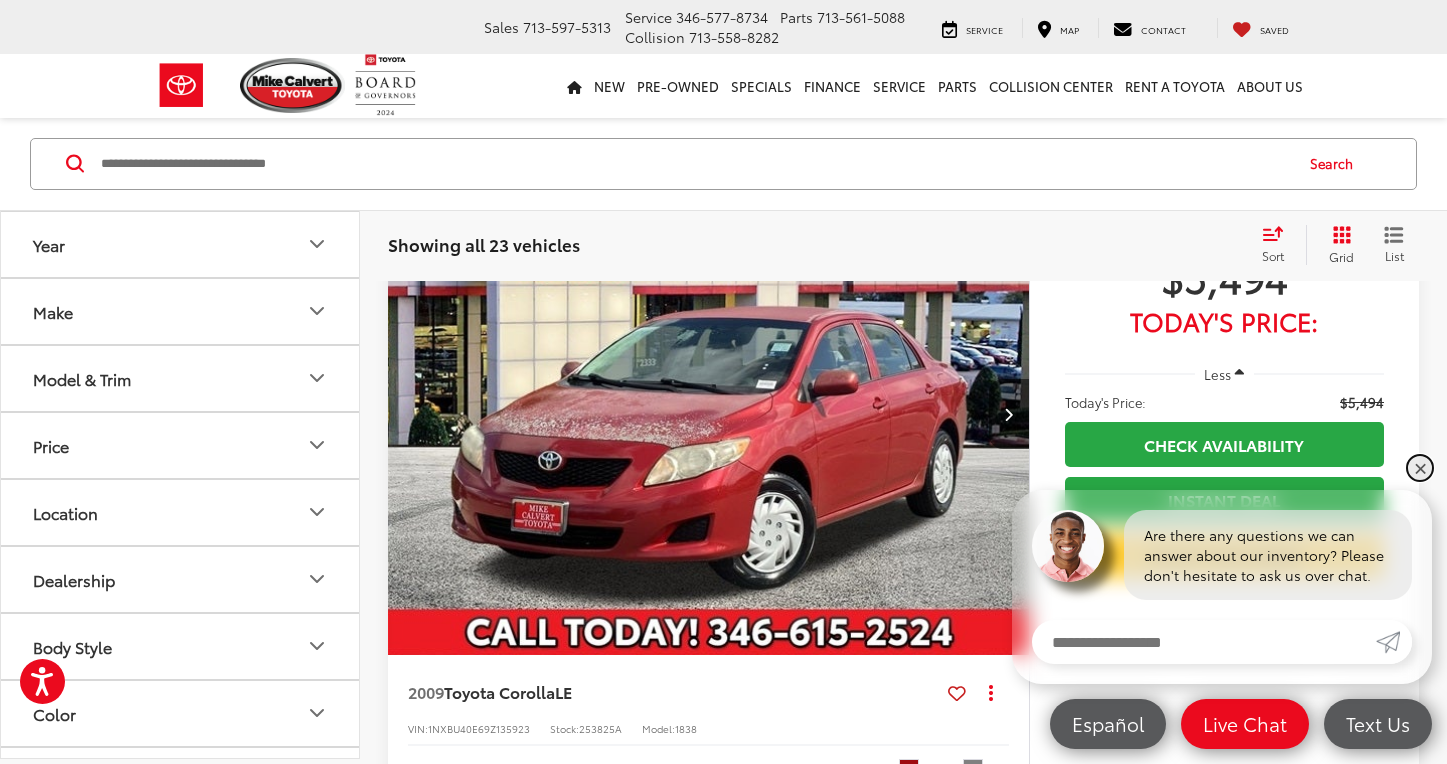 click on "✕" at bounding box center (1420, 468) 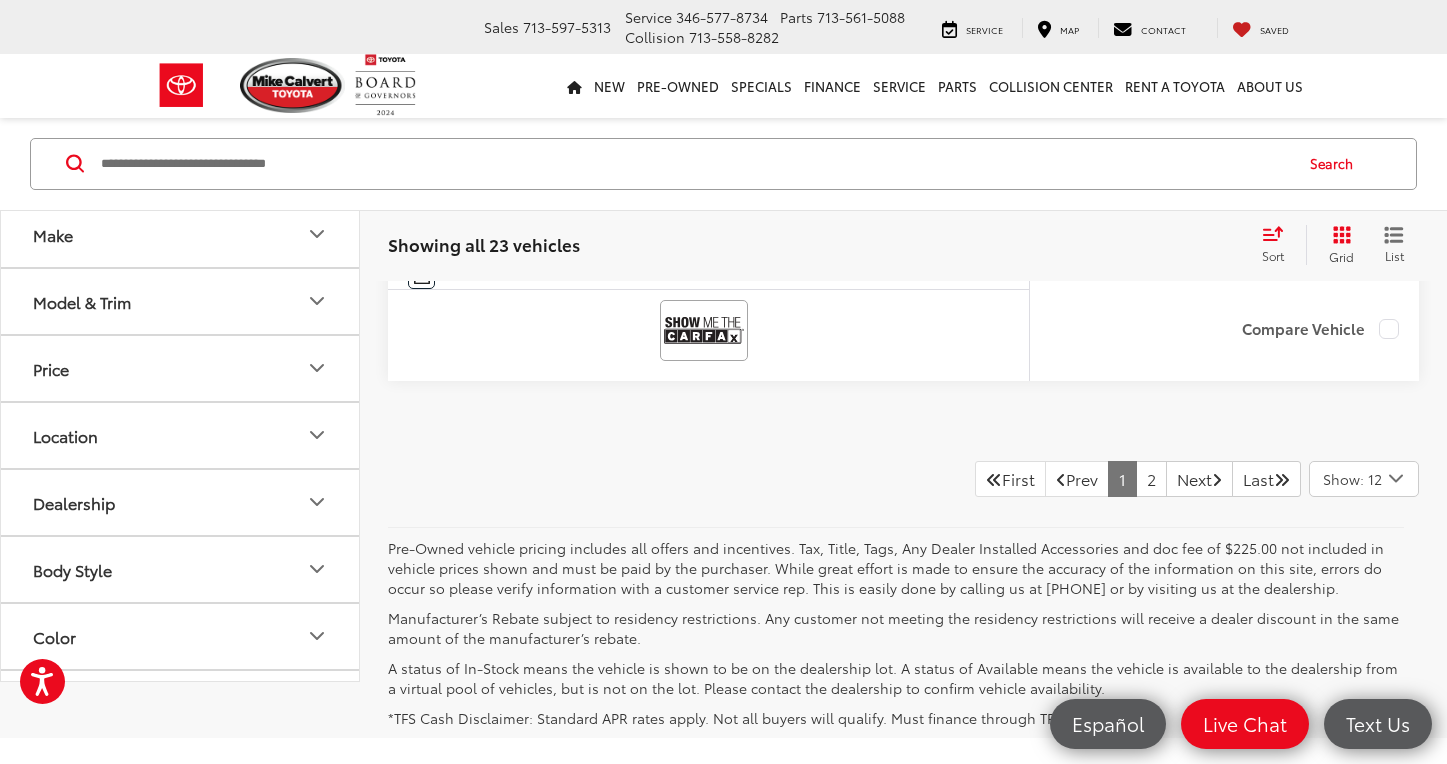 scroll, scrollTop: 9231, scrollLeft: 0, axis: vertical 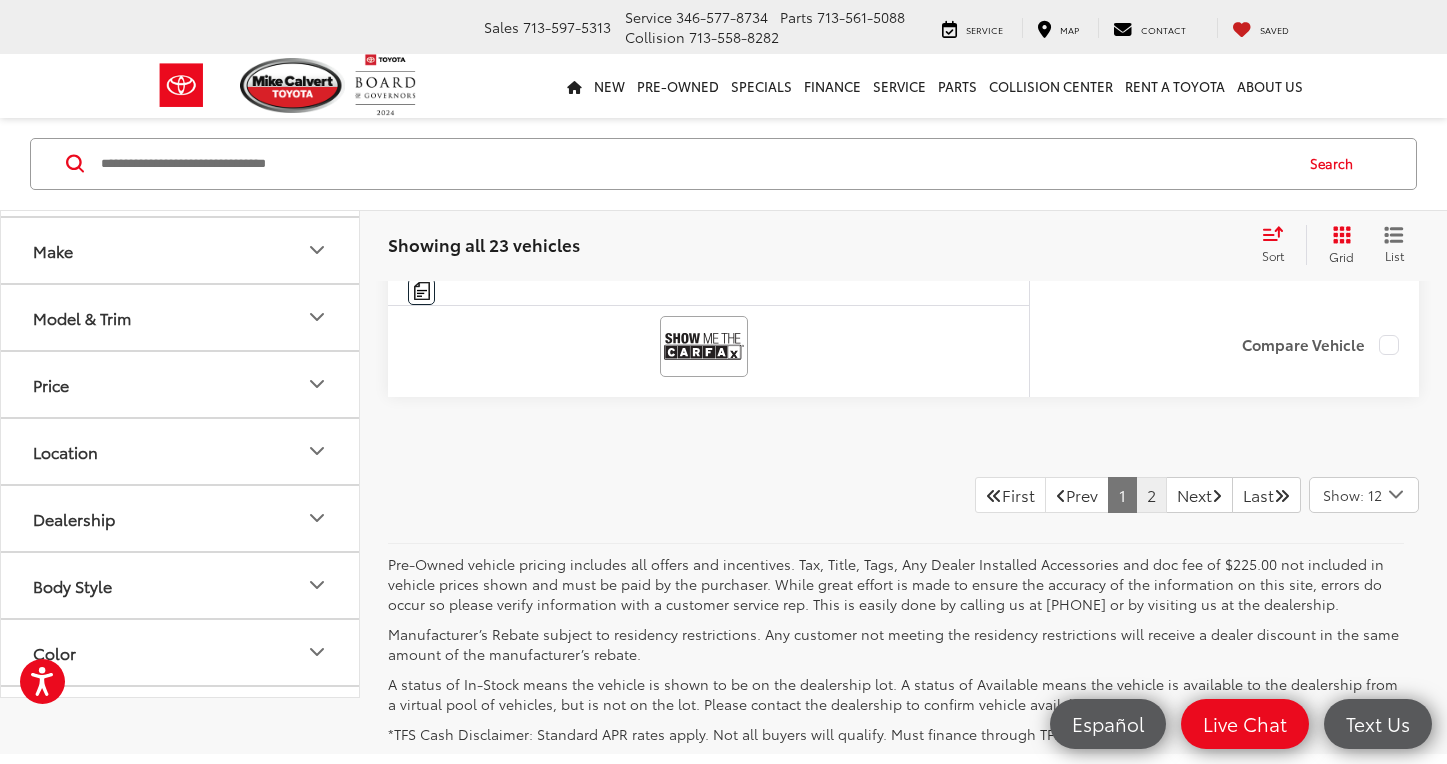 click on "2" at bounding box center (1151, 495) 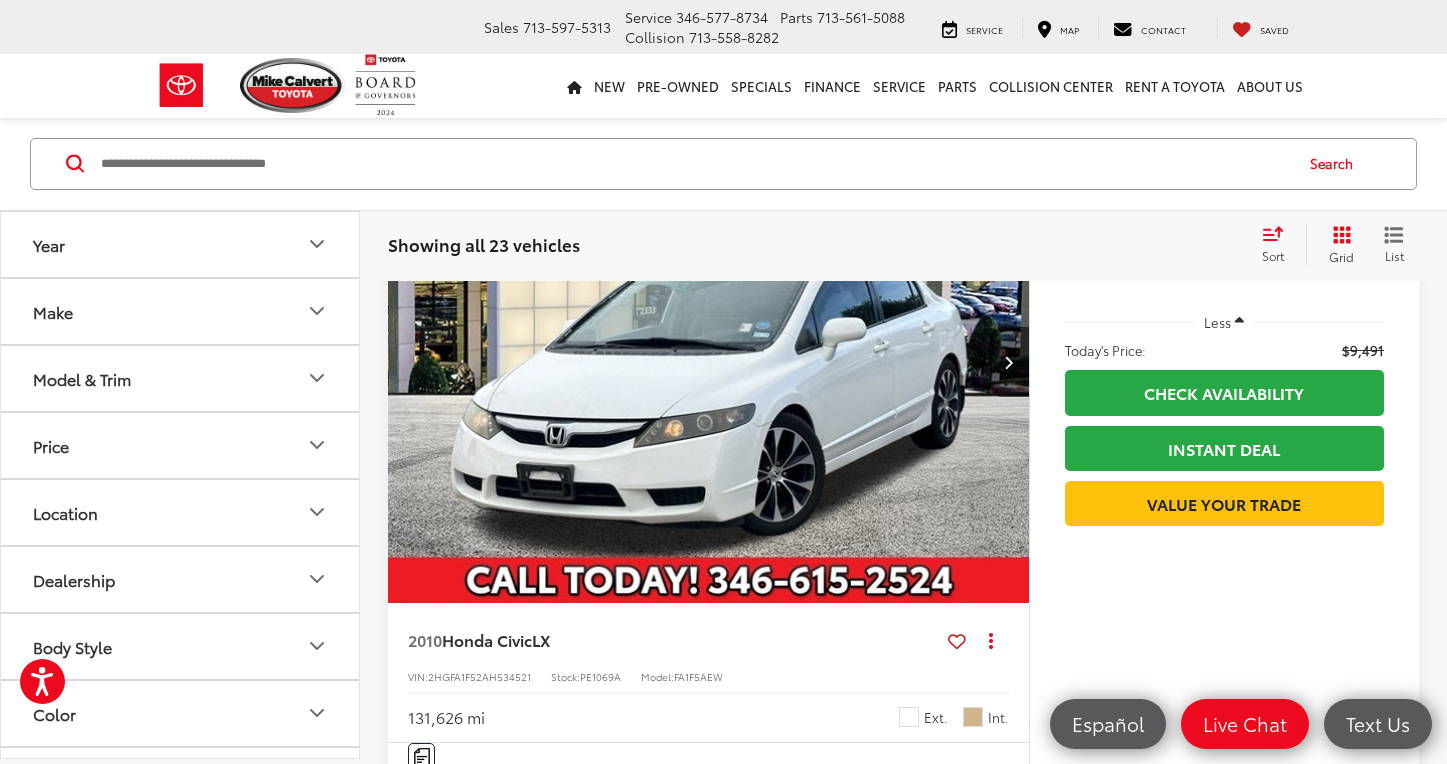 scroll, scrollTop: 4716, scrollLeft: 0, axis: vertical 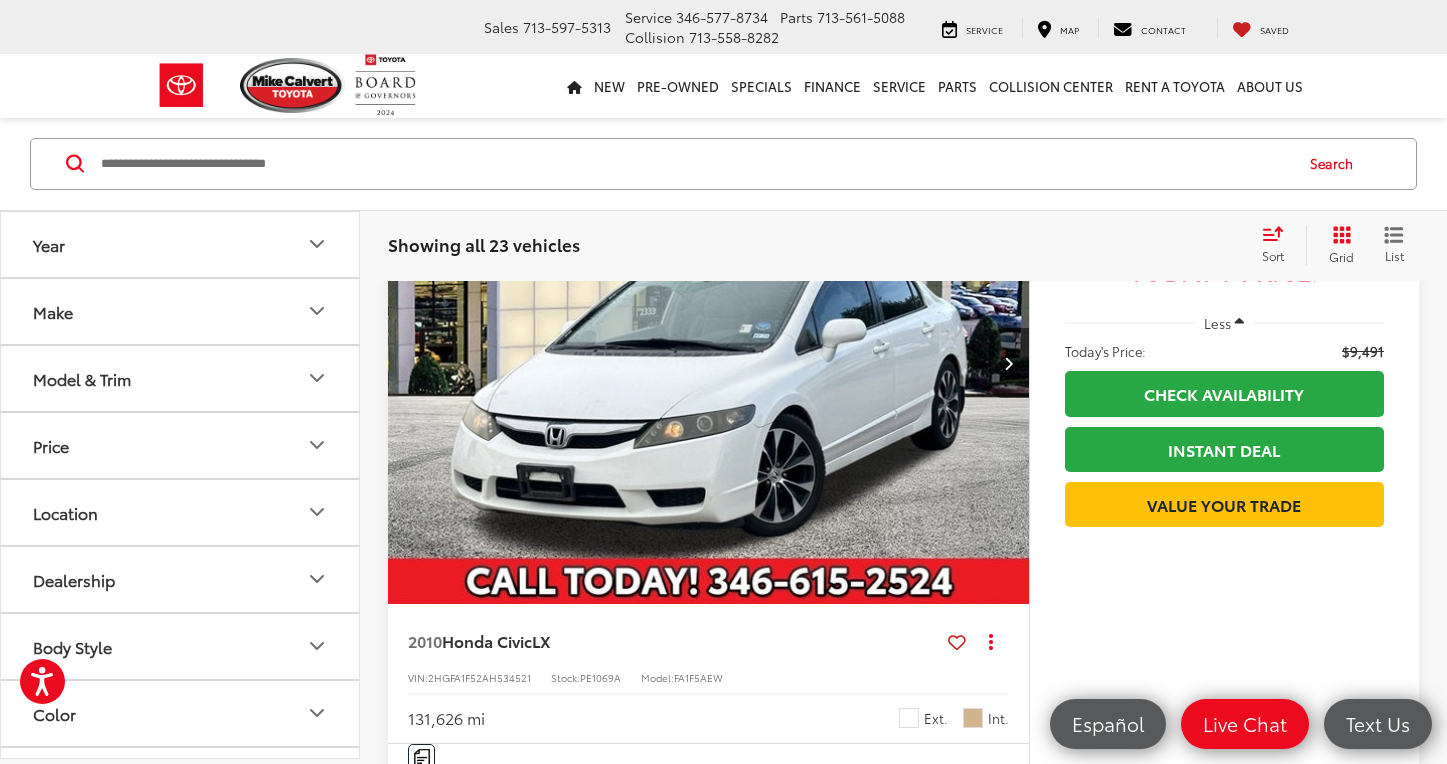 click at bounding box center (709, 363) 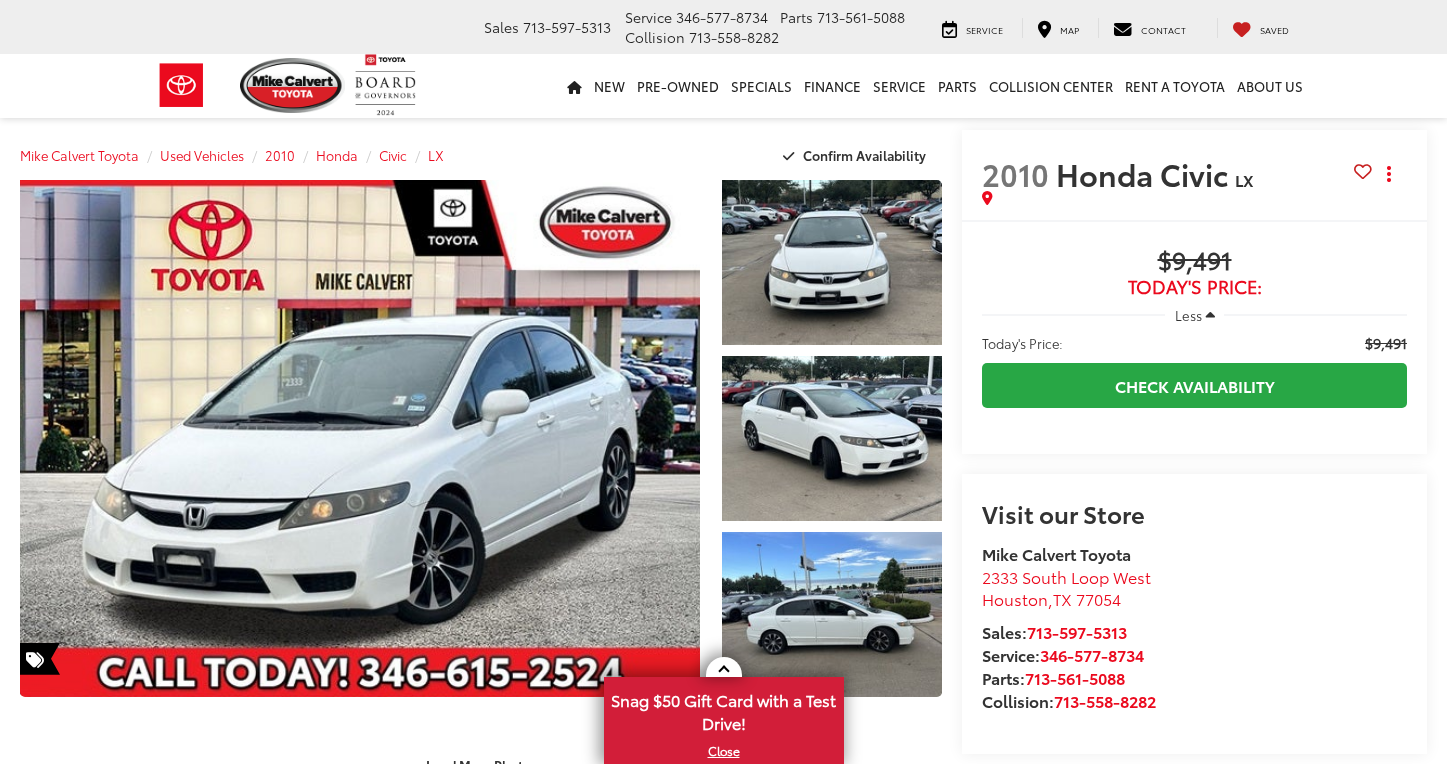 scroll, scrollTop: 0, scrollLeft: 0, axis: both 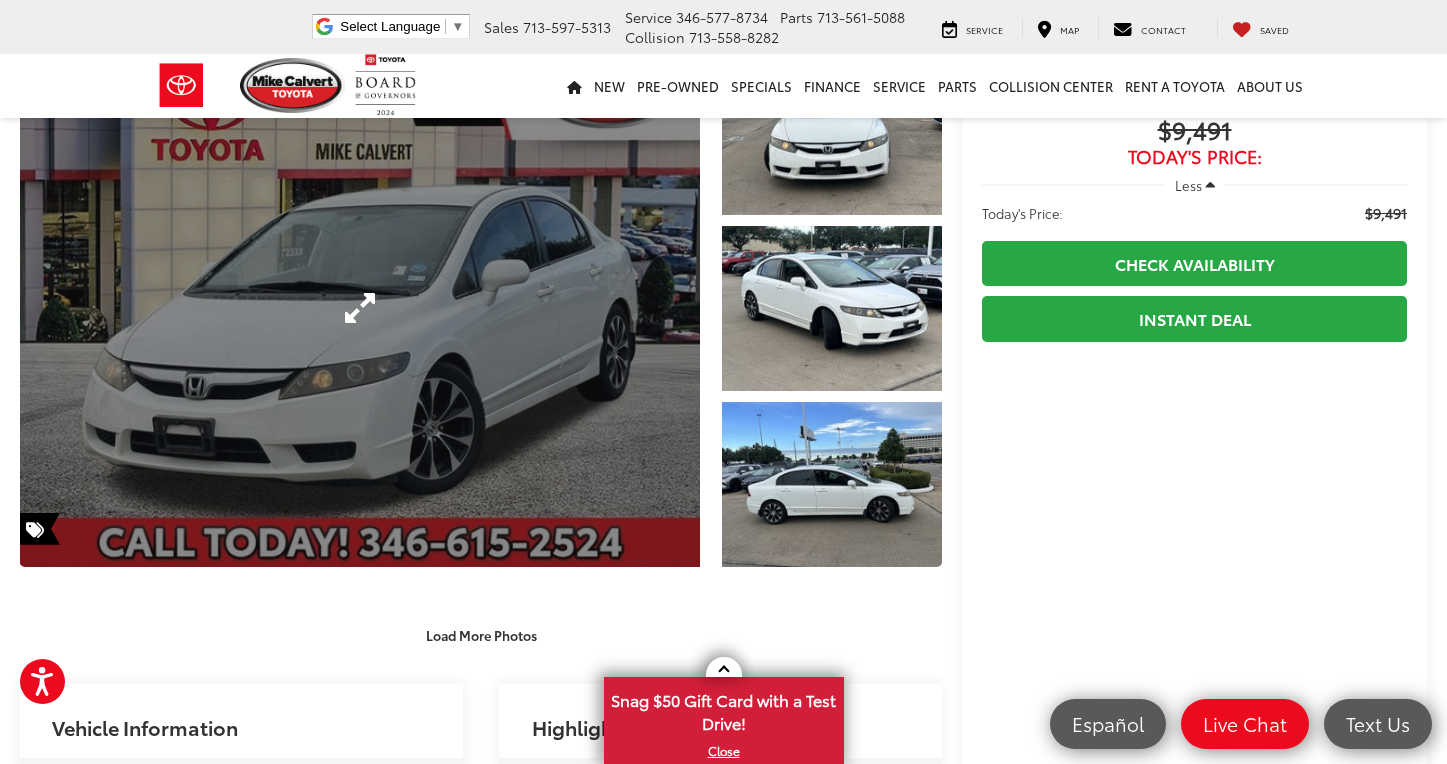 click at bounding box center [360, 308] 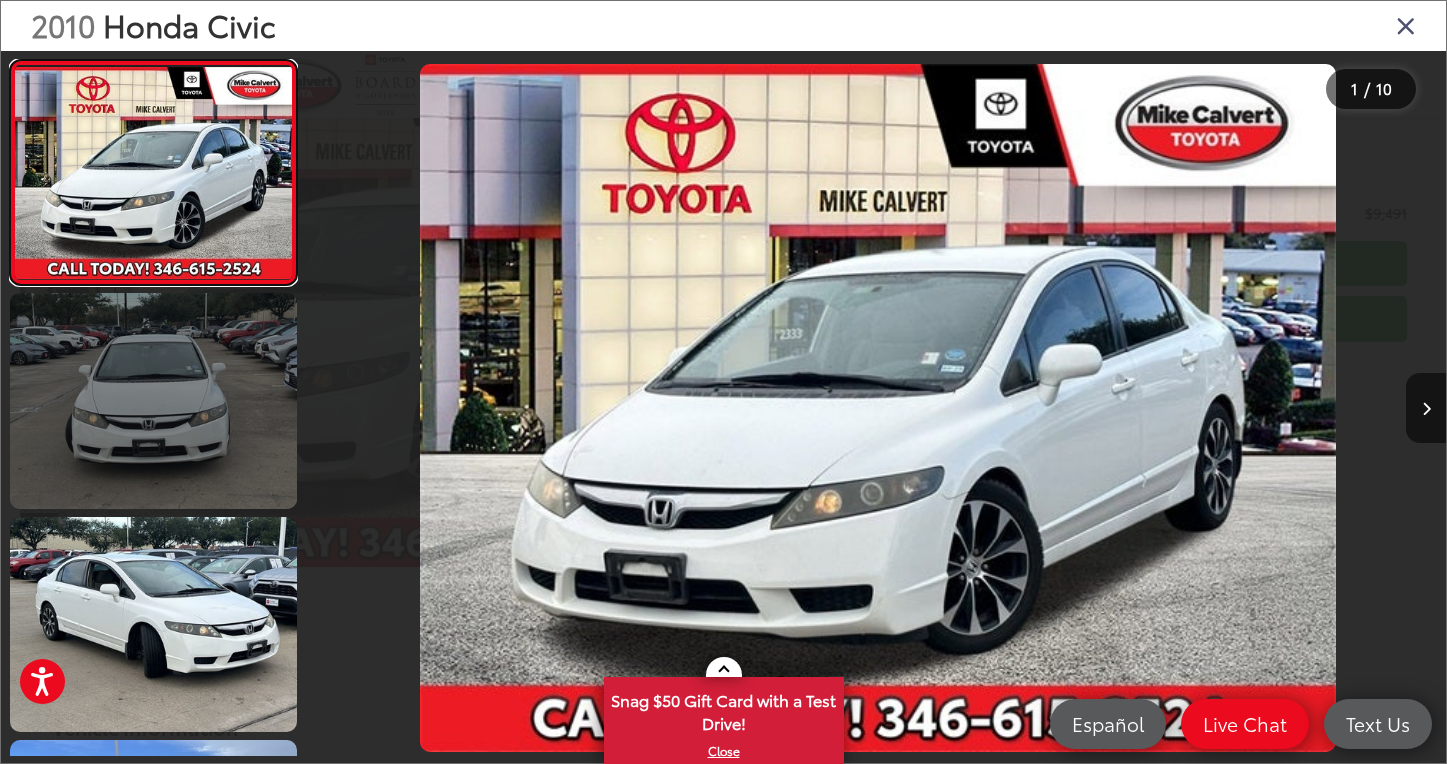 scroll, scrollTop: 0, scrollLeft: 0, axis: both 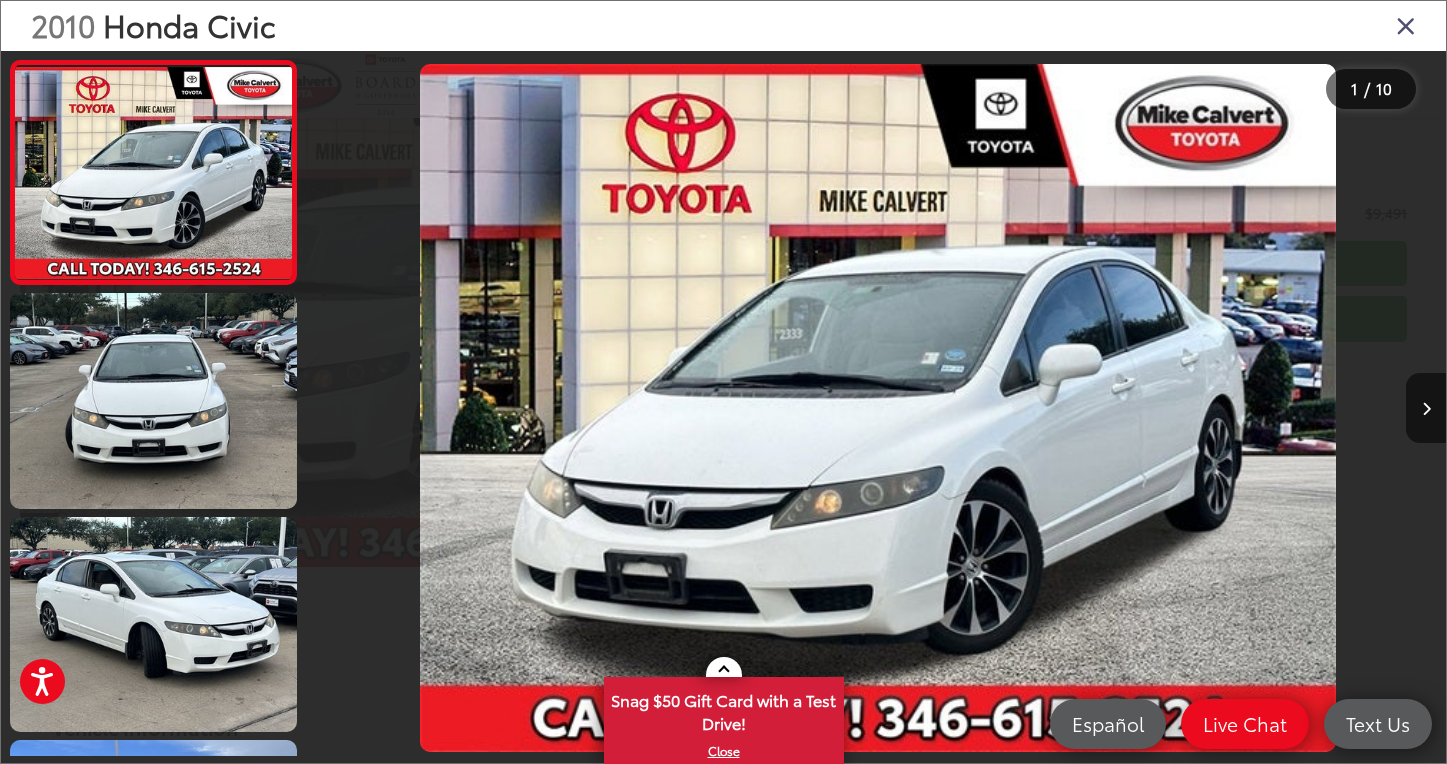 click at bounding box center [1406, 25] 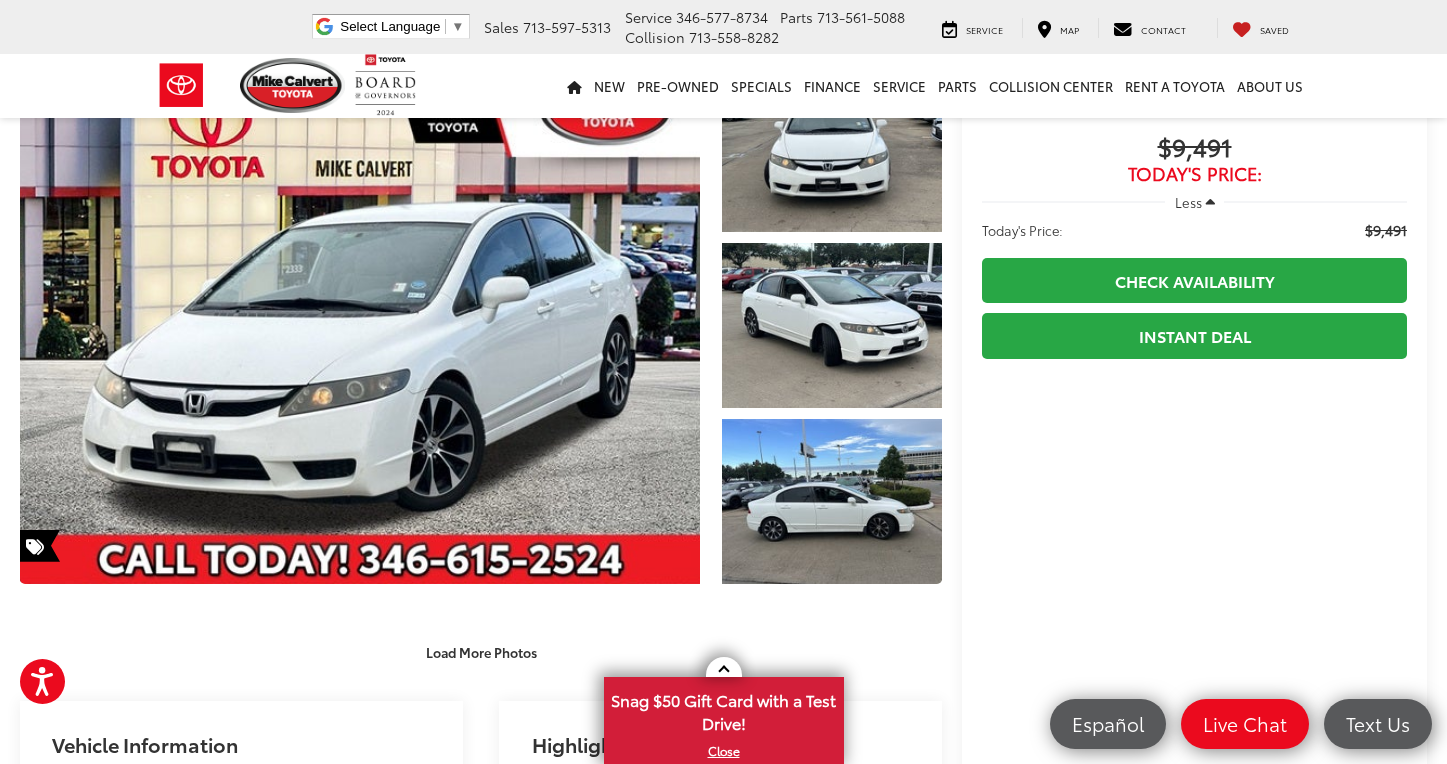 scroll, scrollTop: 39, scrollLeft: 0, axis: vertical 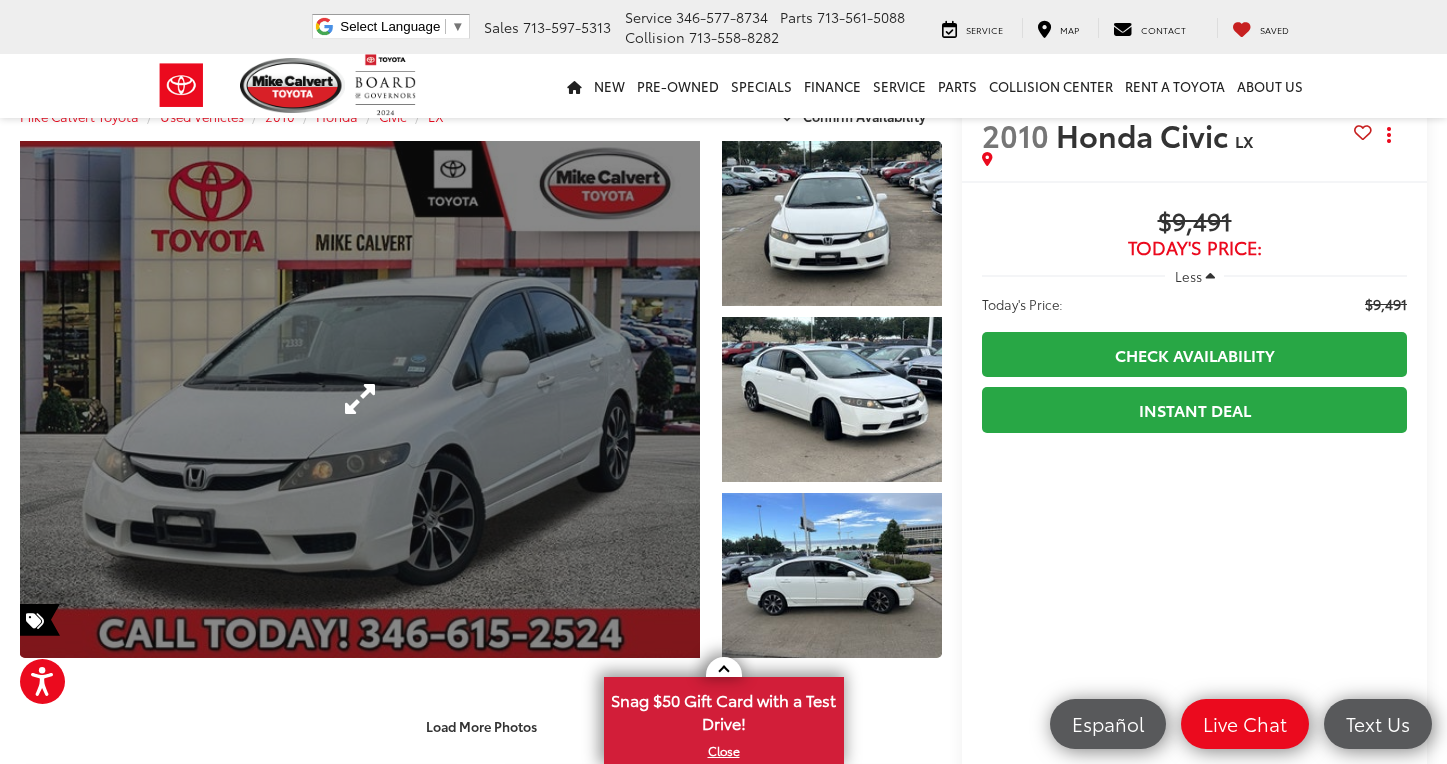 click at bounding box center [360, 399] 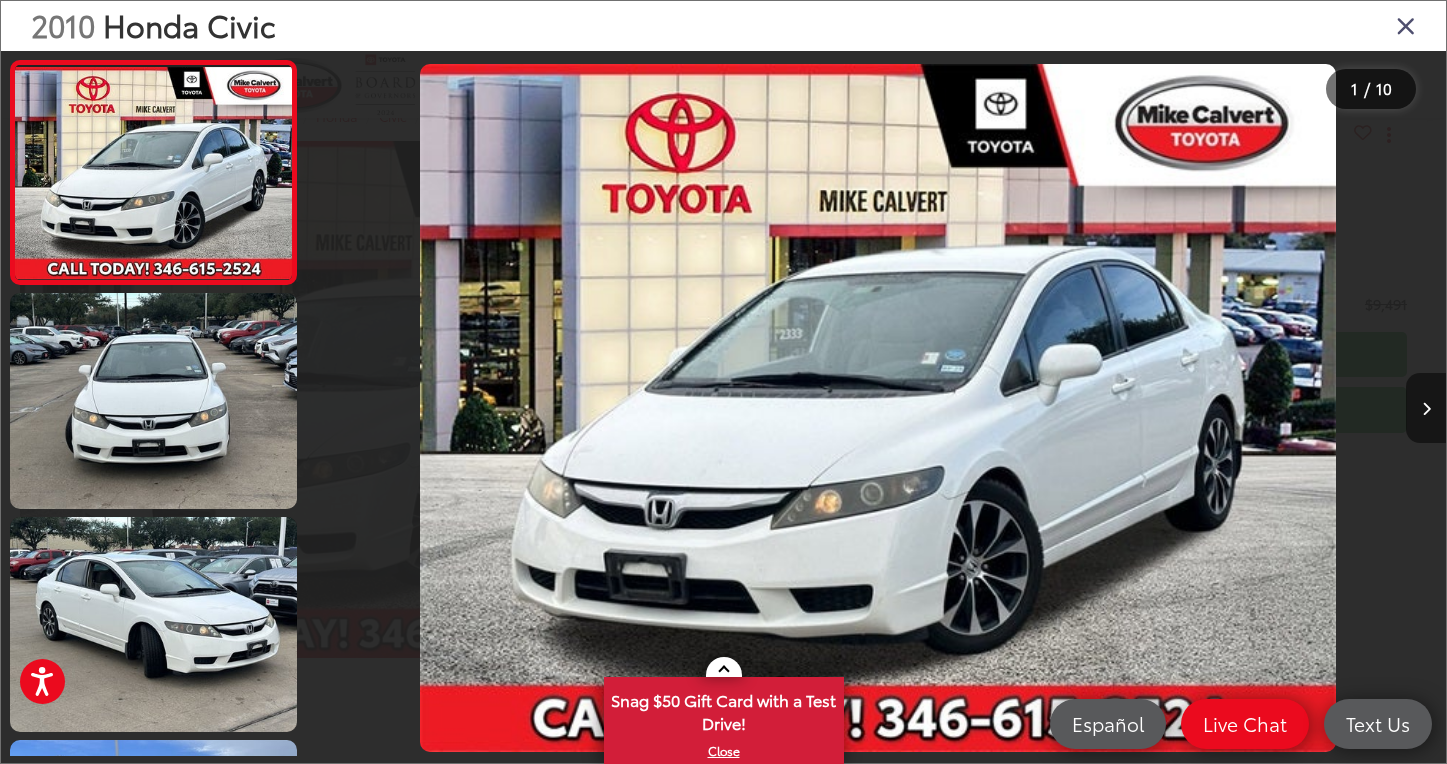 click at bounding box center [1426, 409] 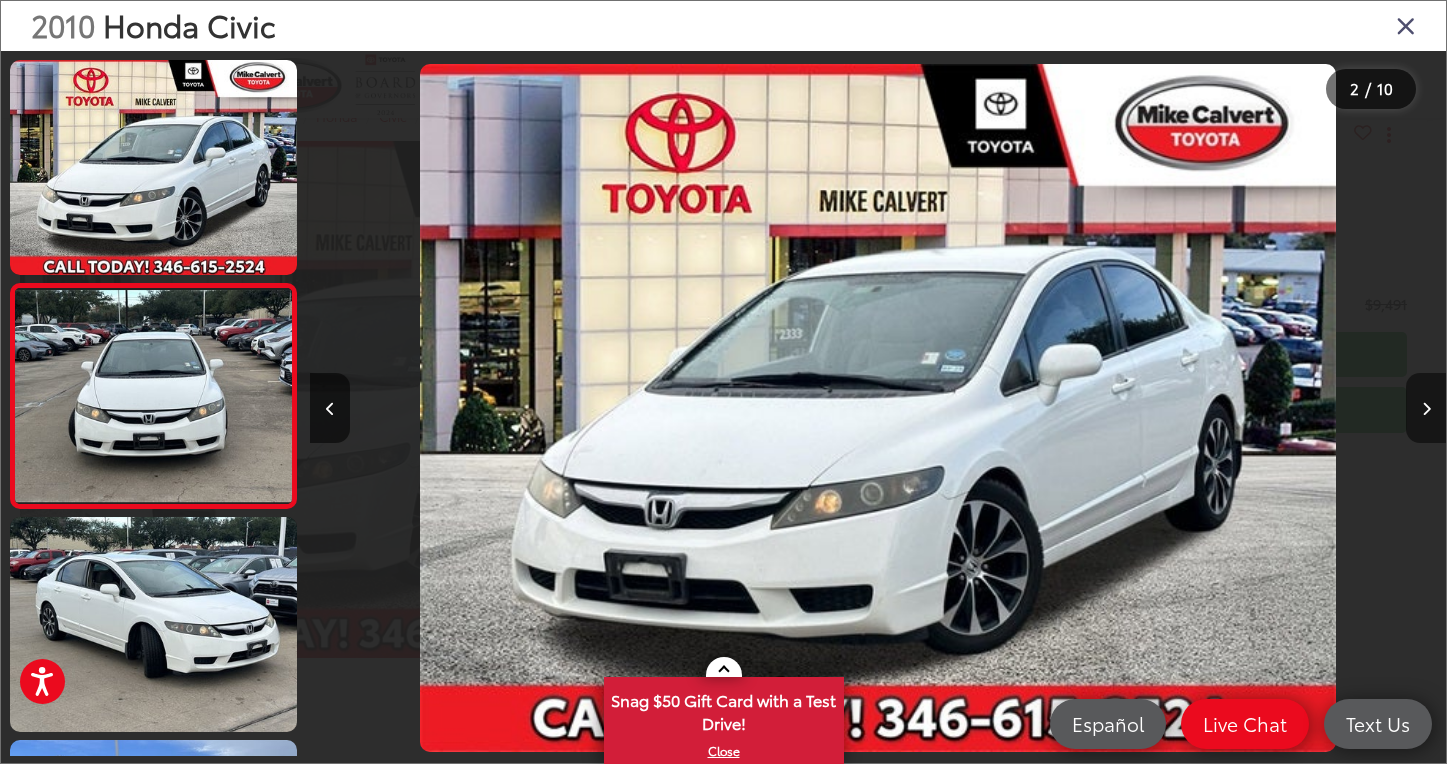 scroll, scrollTop: 0, scrollLeft: 1136, axis: horizontal 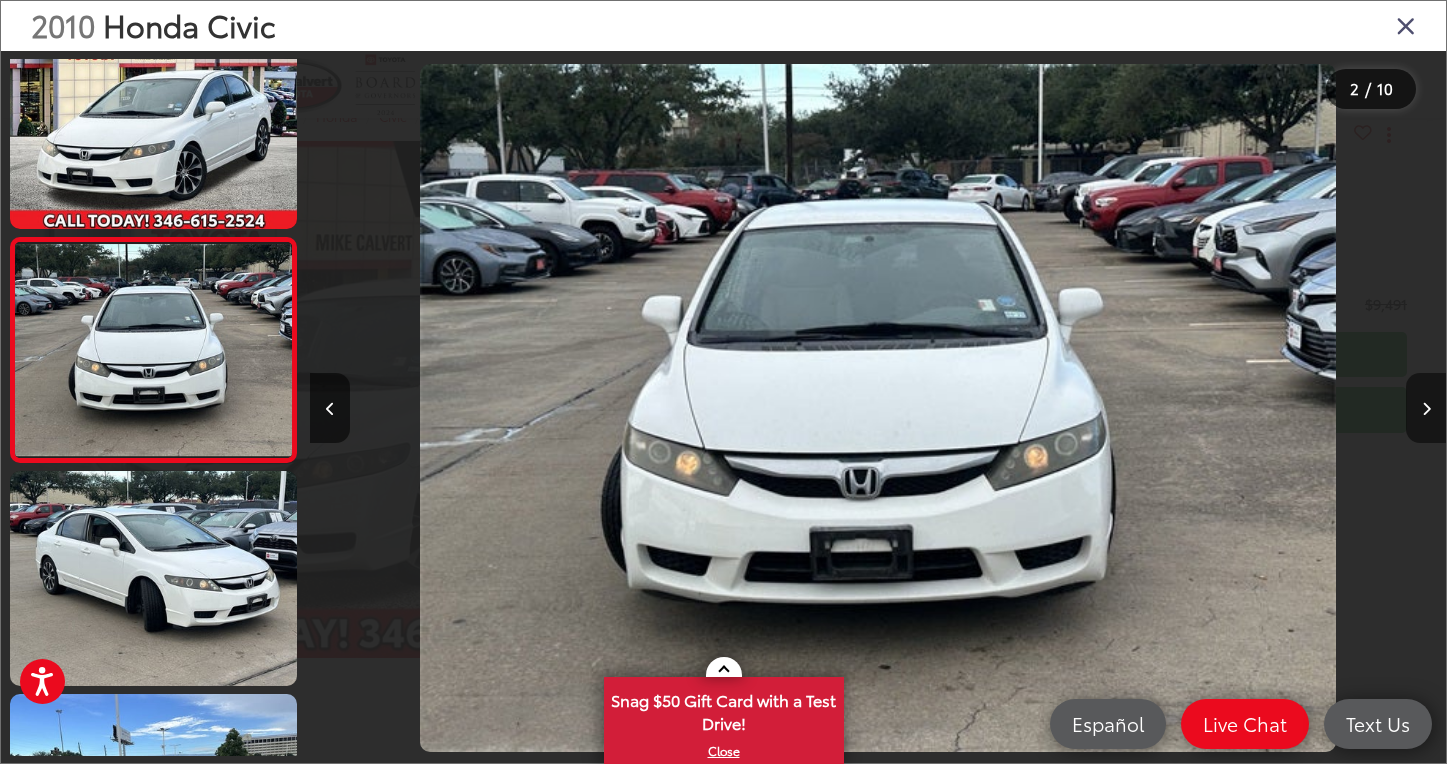 click at bounding box center (1426, 409) 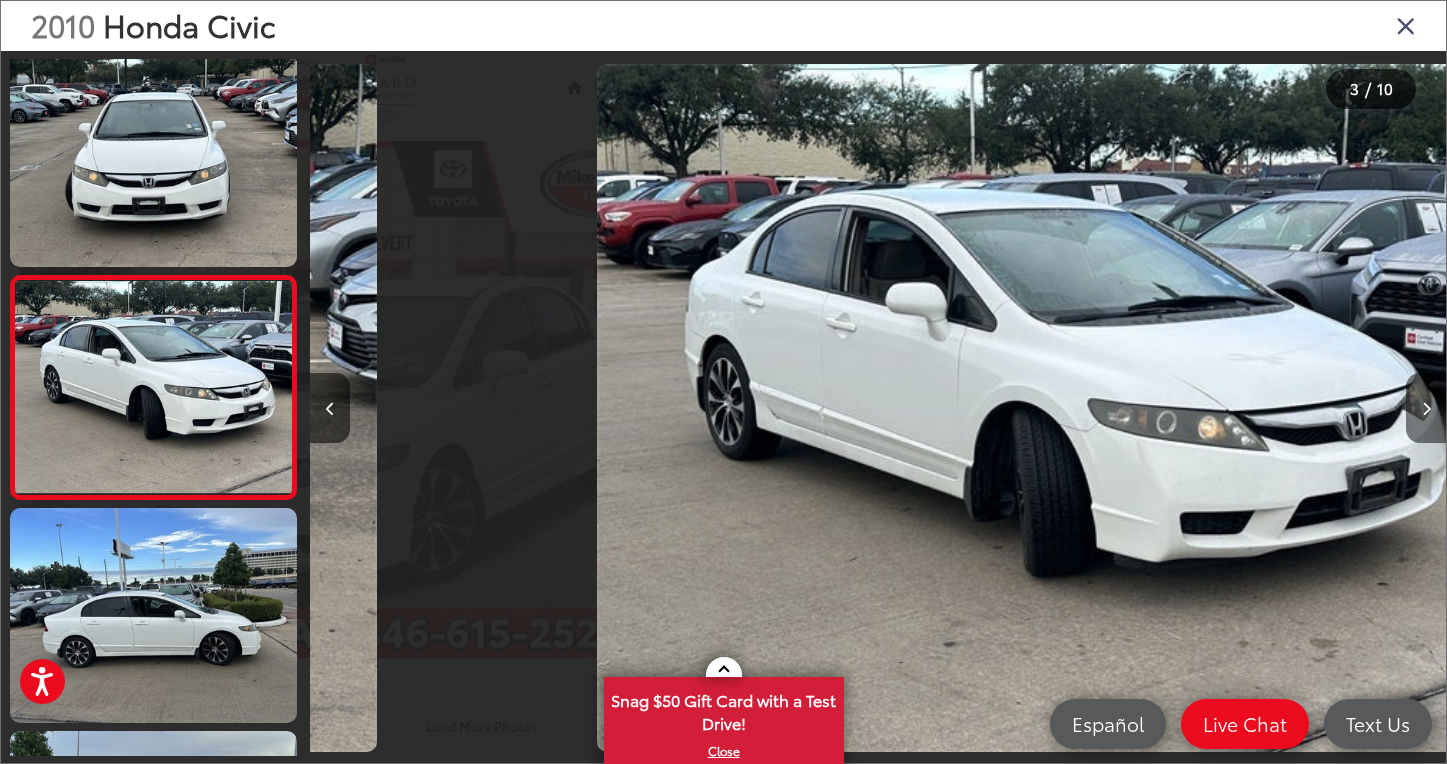 scroll, scrollTop: 0, scrollLeft: 2272, axis: horizontal 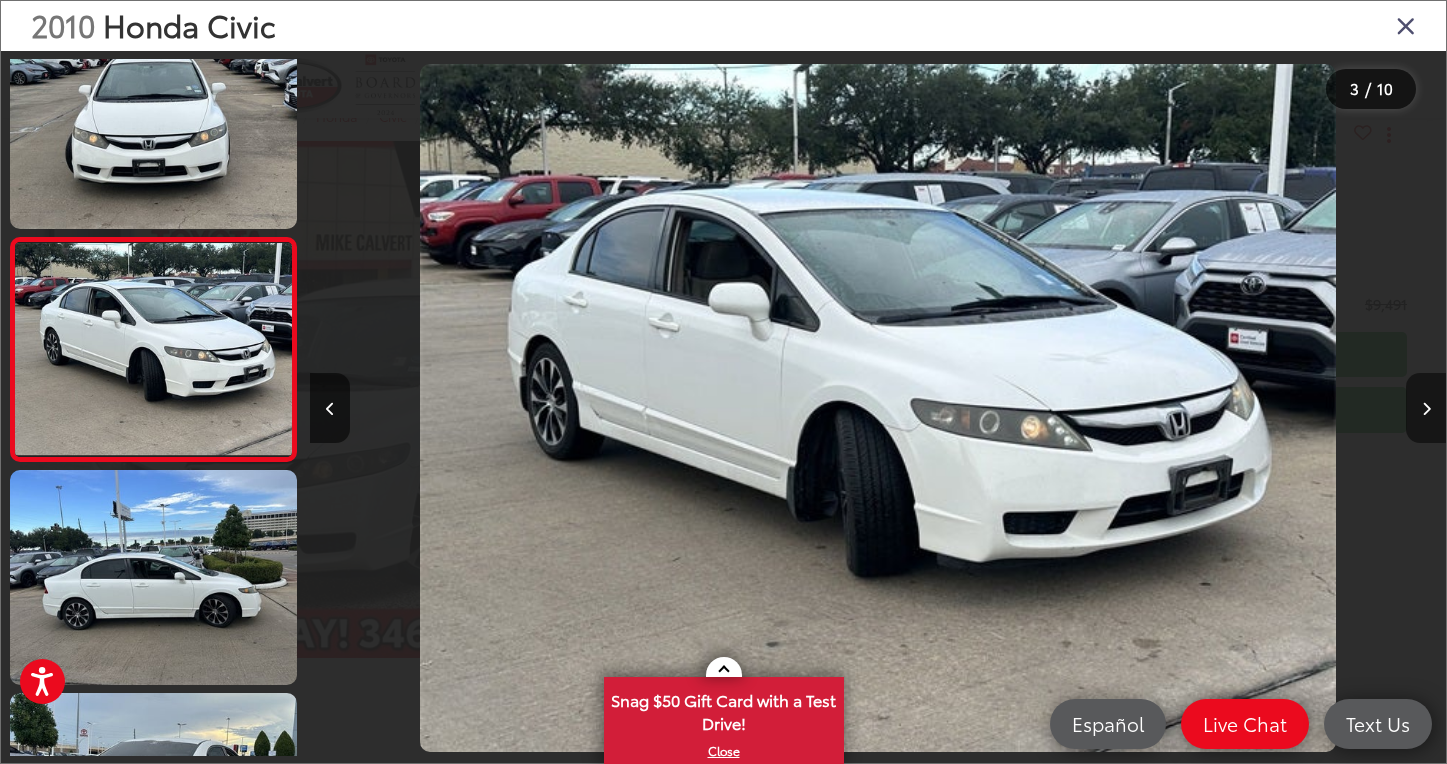 click at bounding box center [1426, 409] 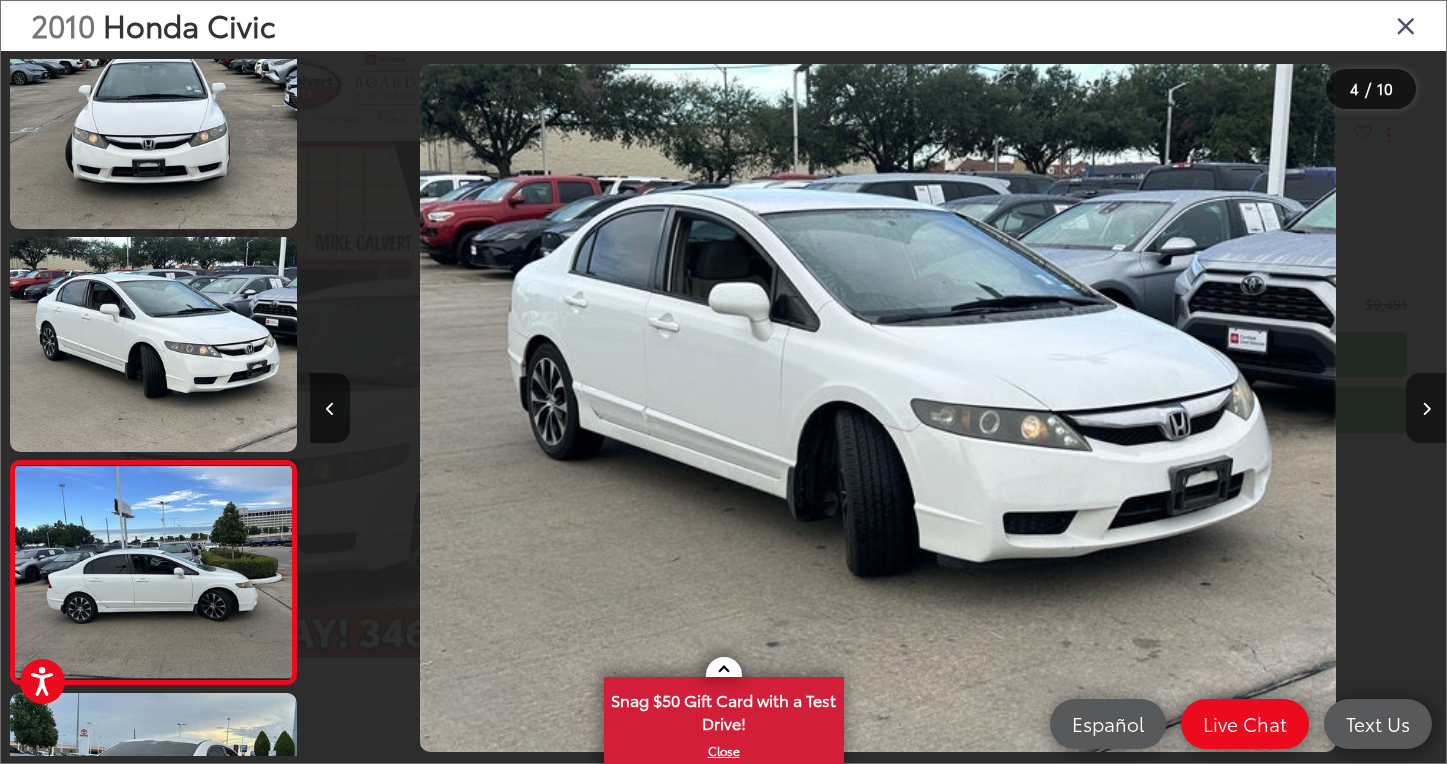 scroll, scrollTop: 0, scrollLeft: 3397, axis: horizontal 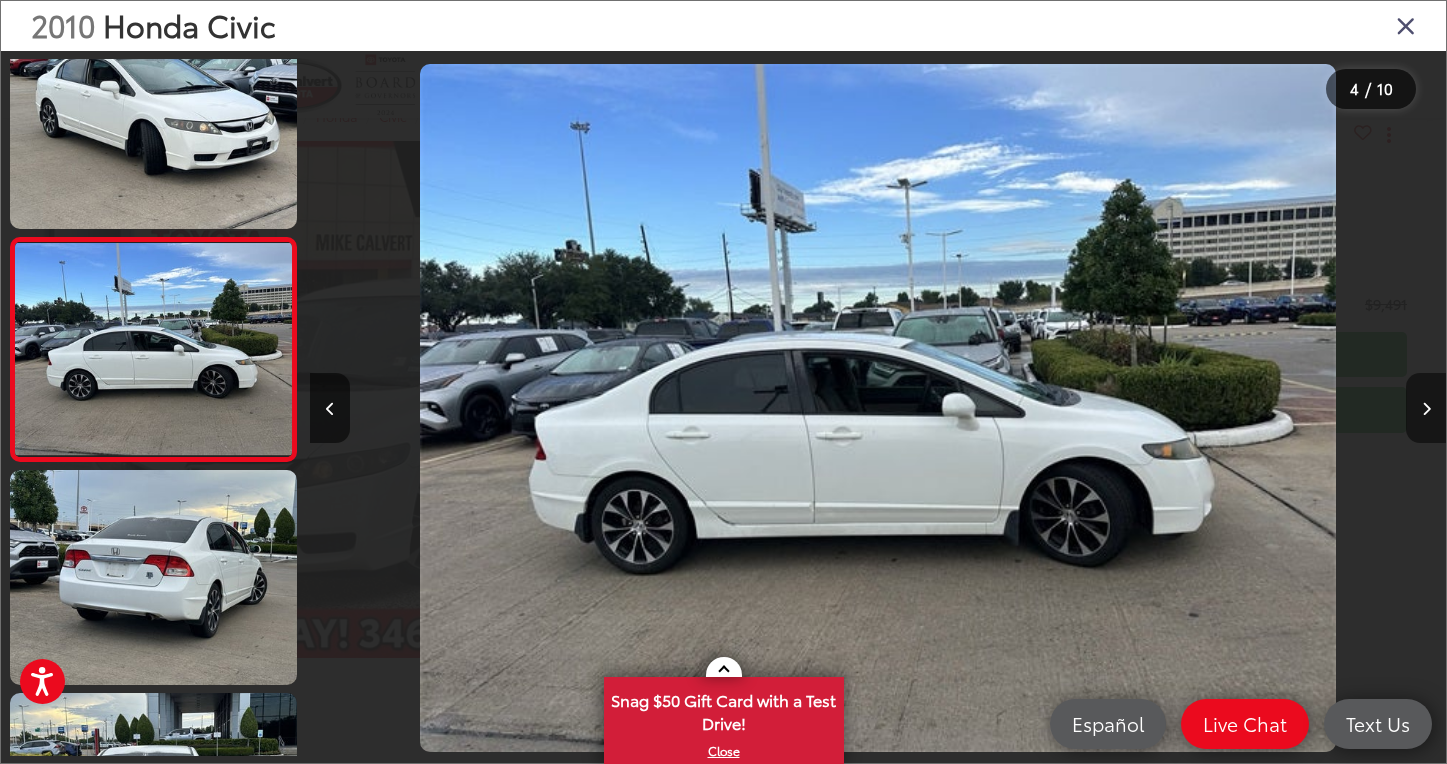 click at bounding box center [1426, 409] 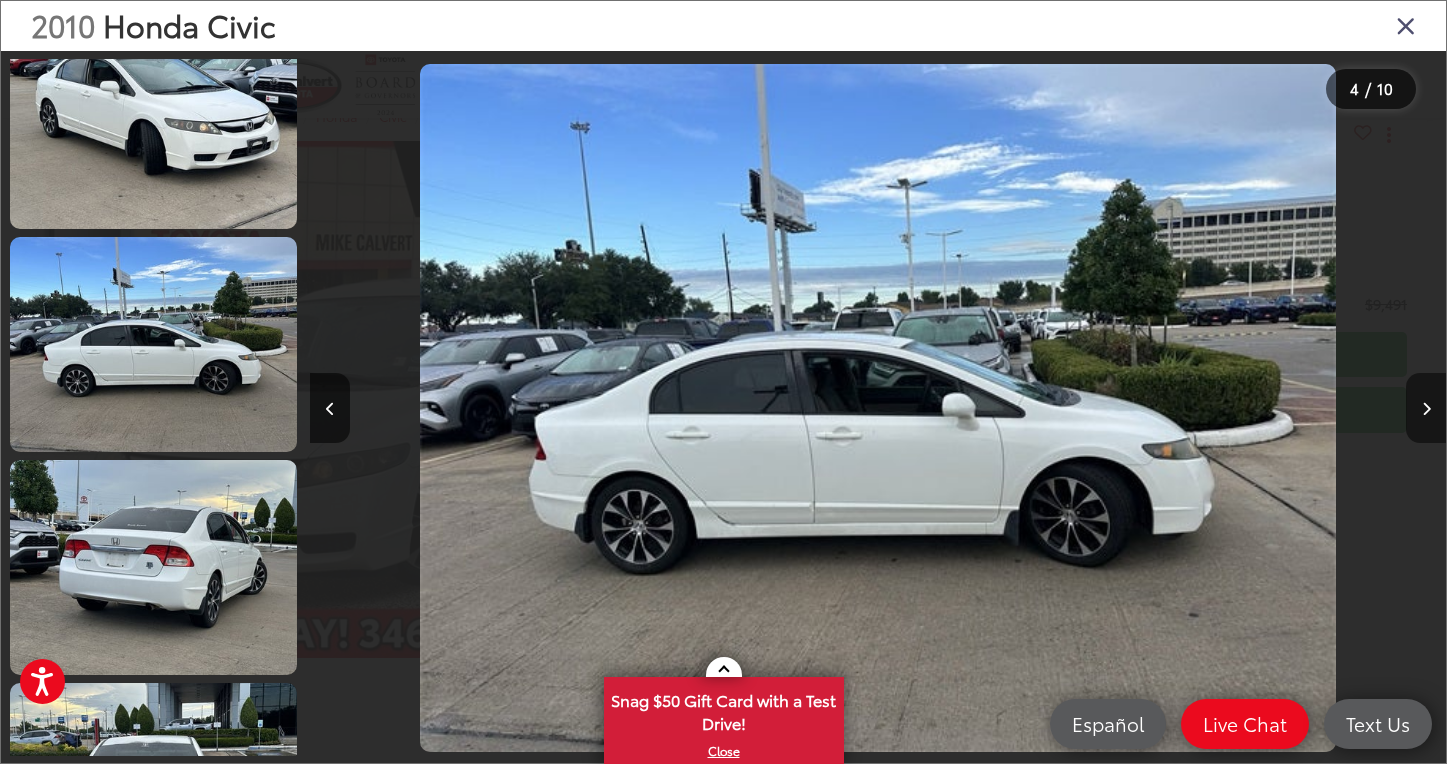 scroll, scrollTop: 0, scrollLeft: 4544, axis: horizontal 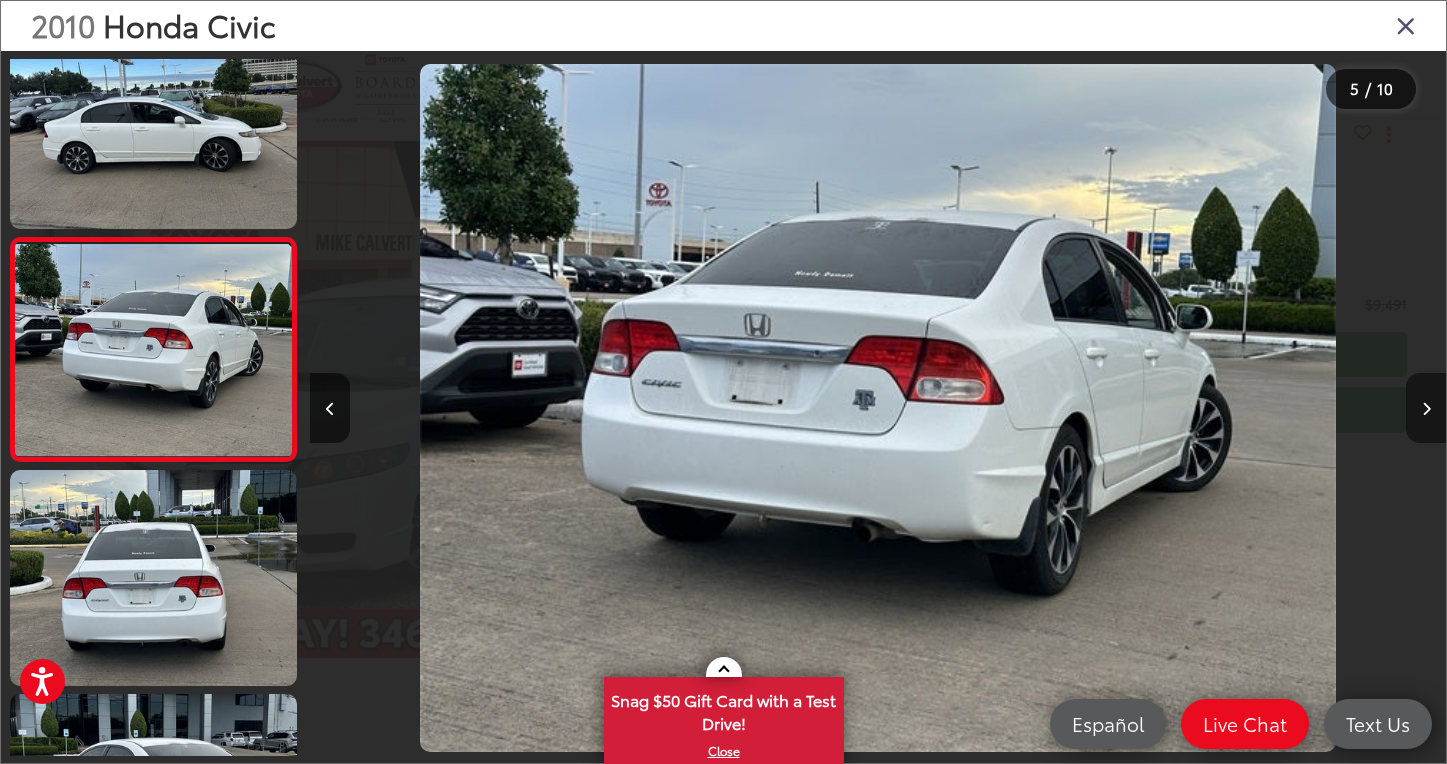 click at bounding box center (1426, 409) 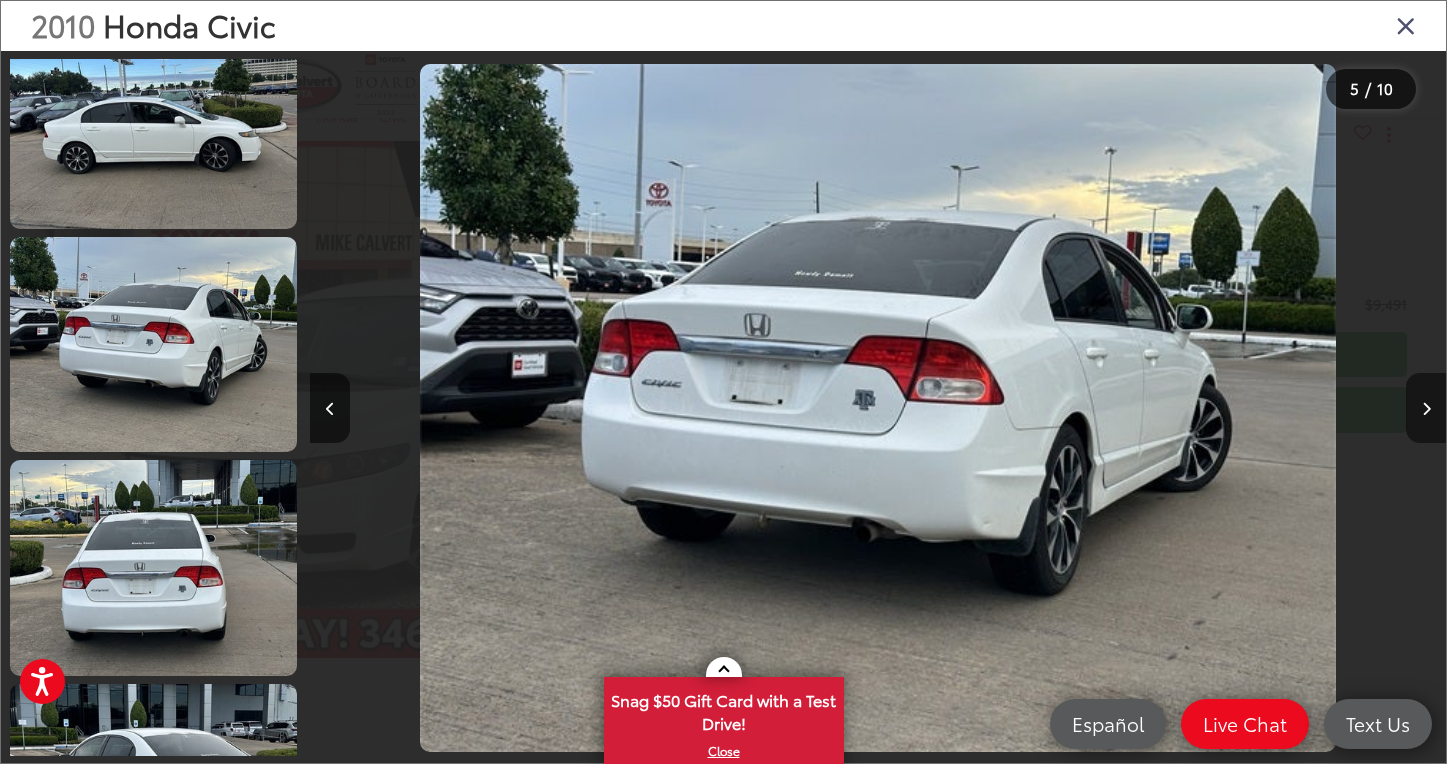 scroll, scrollTop: 0, scrollLeft: 5680, axis: horizontal 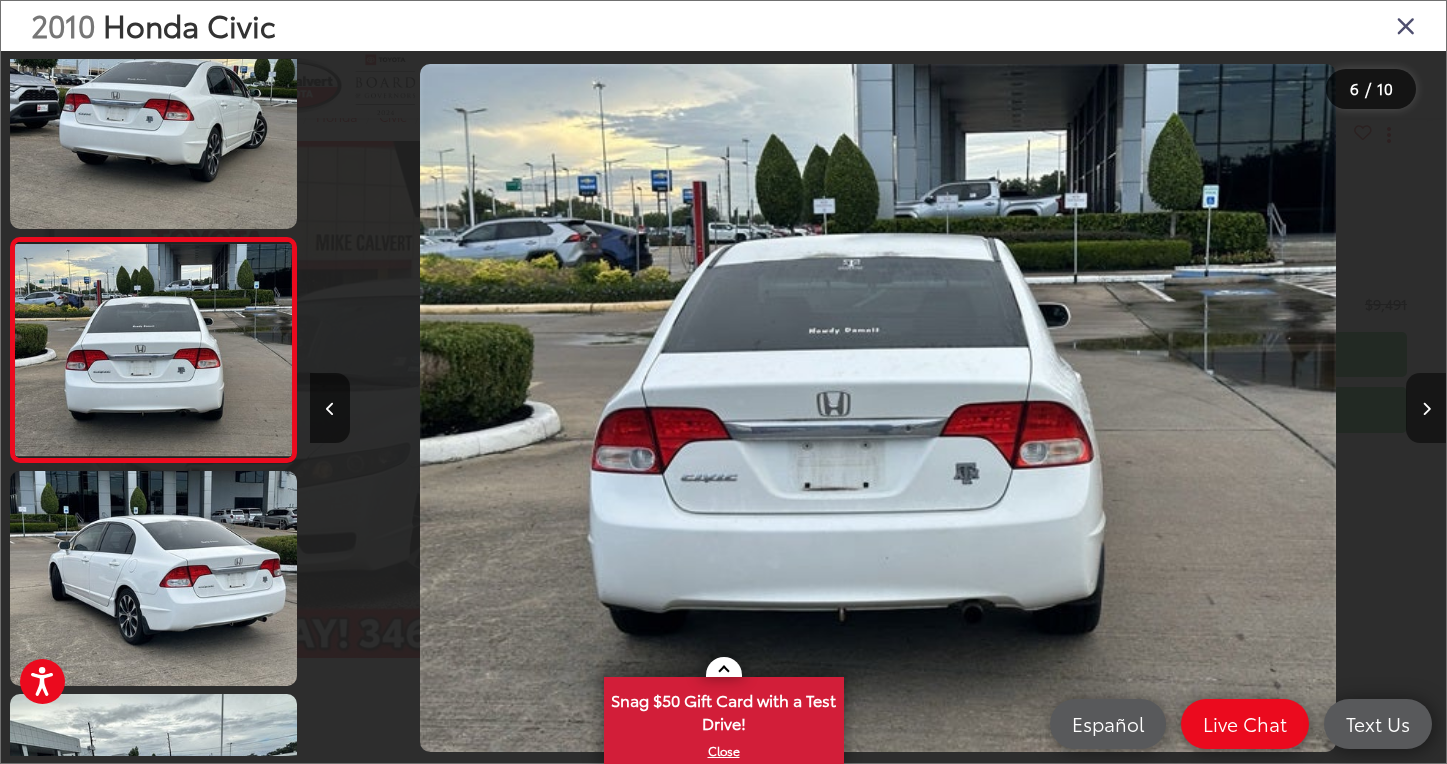 click at bounding box center [1426, 409] 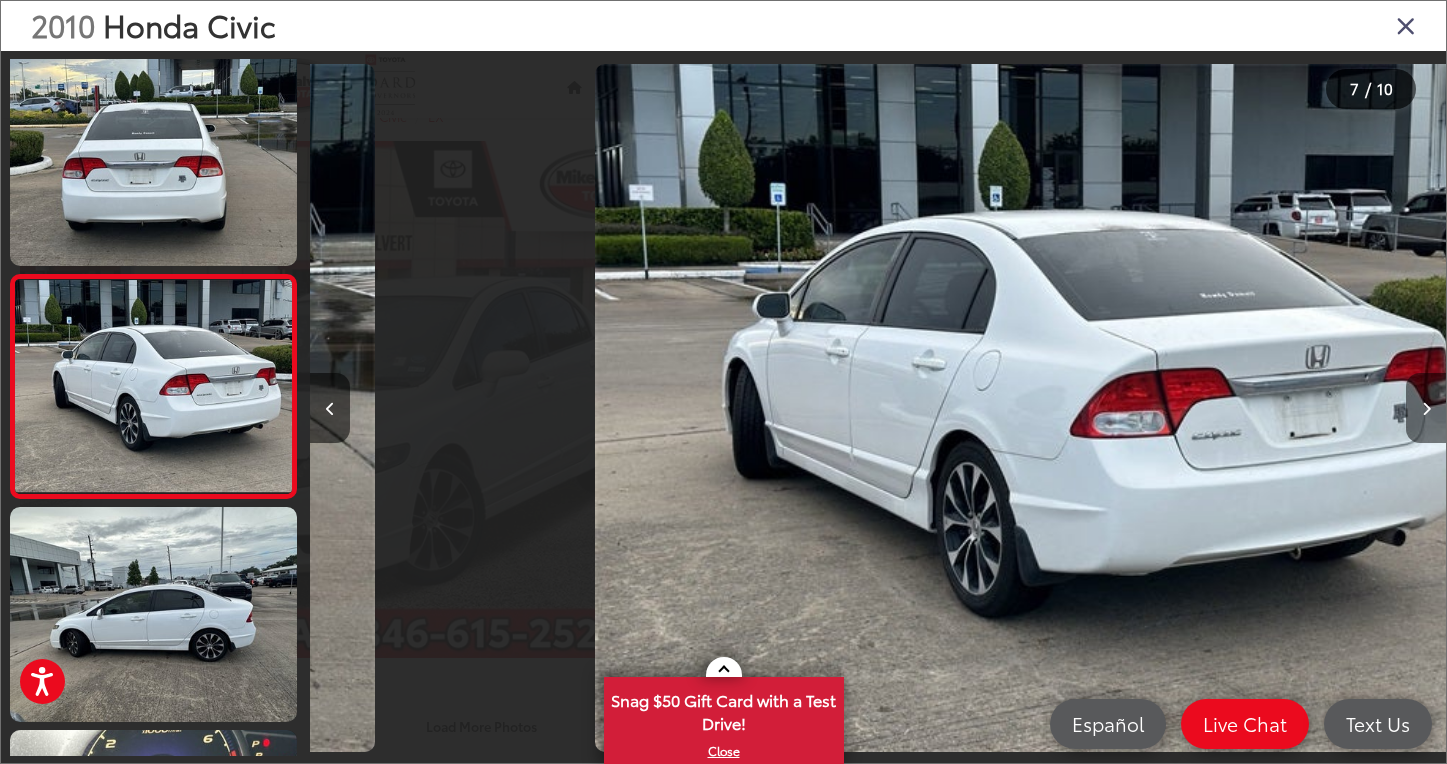 scroll, scrollTop: 0, scrollLeft: 6816, axis: horizontal 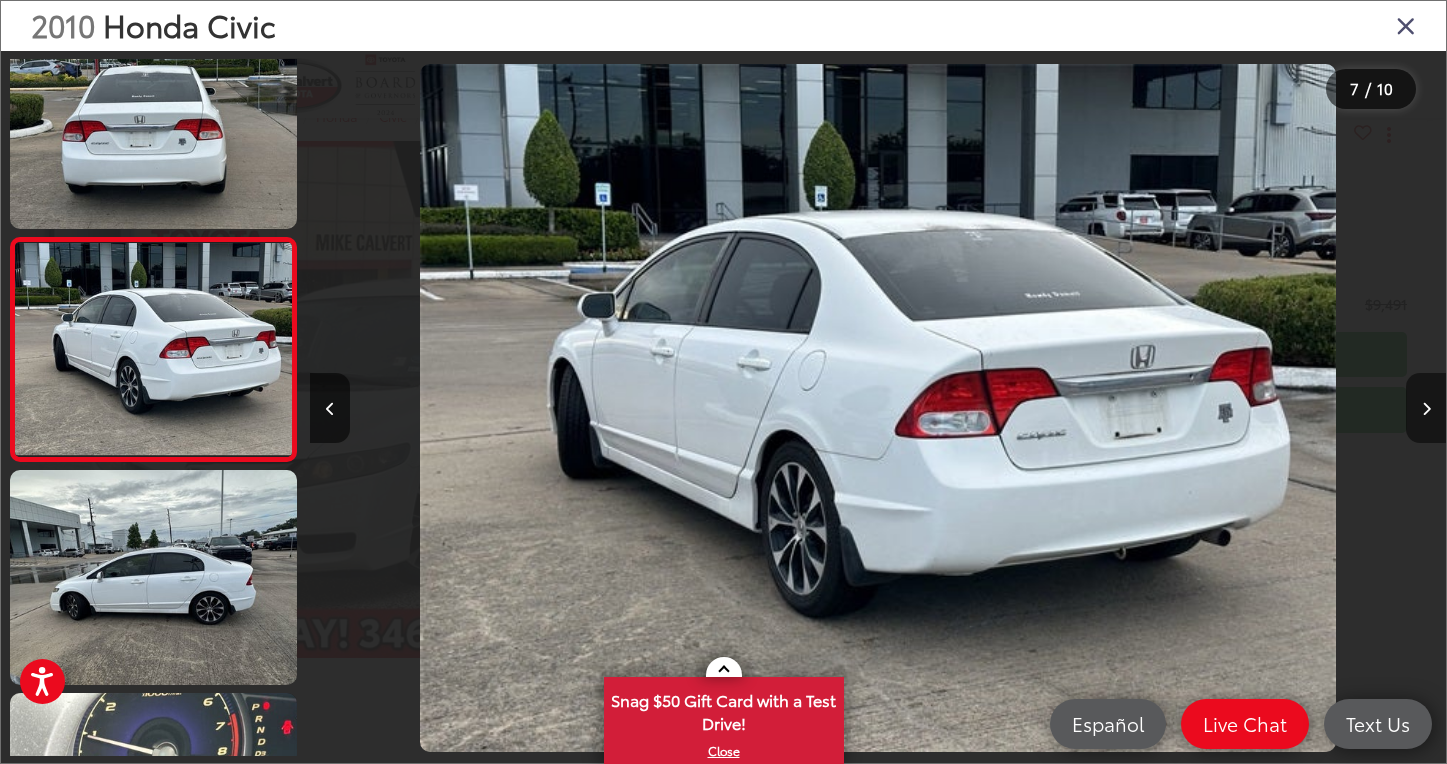 click at bounding box center (1426, 409) 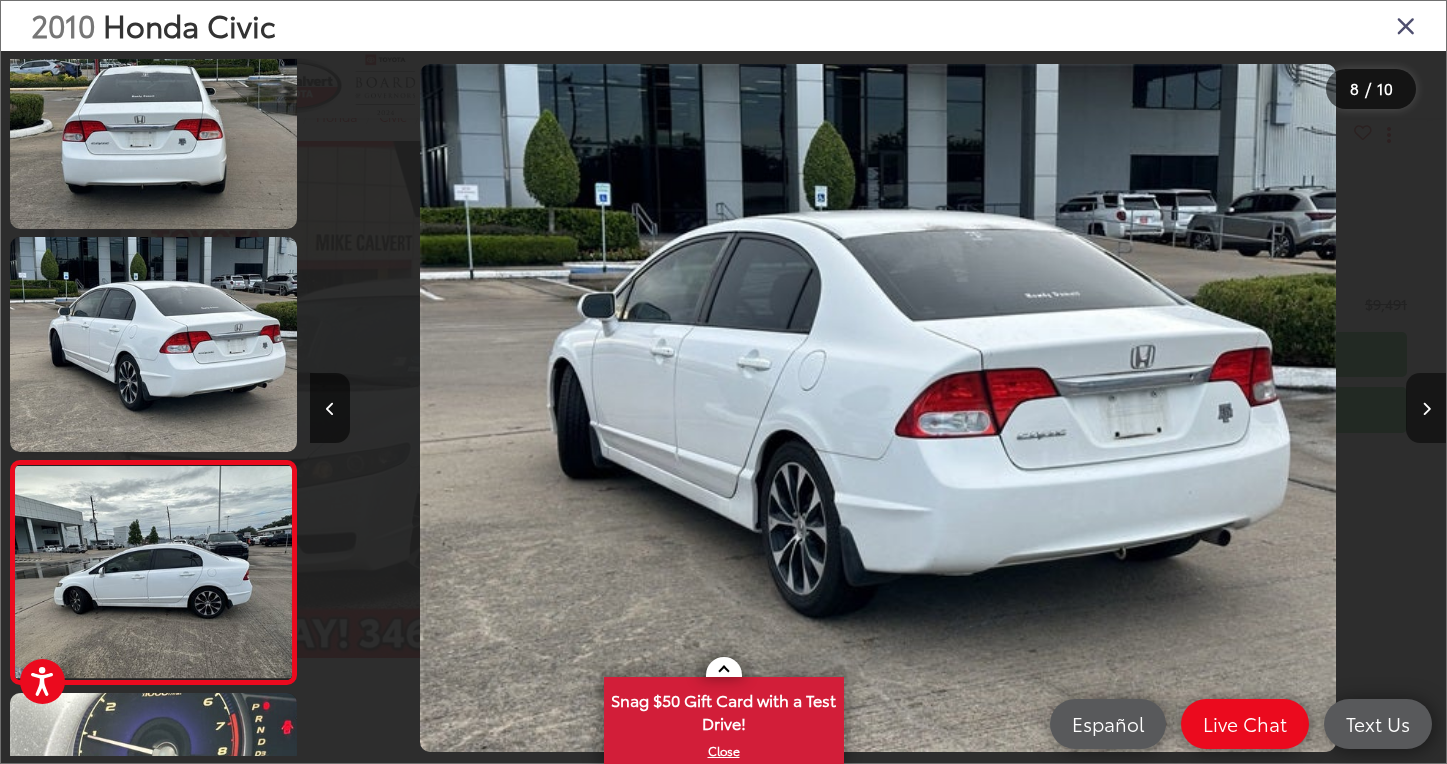 scroll, scrollTop: 0, scrollLeft: 7943, axis: horizontal 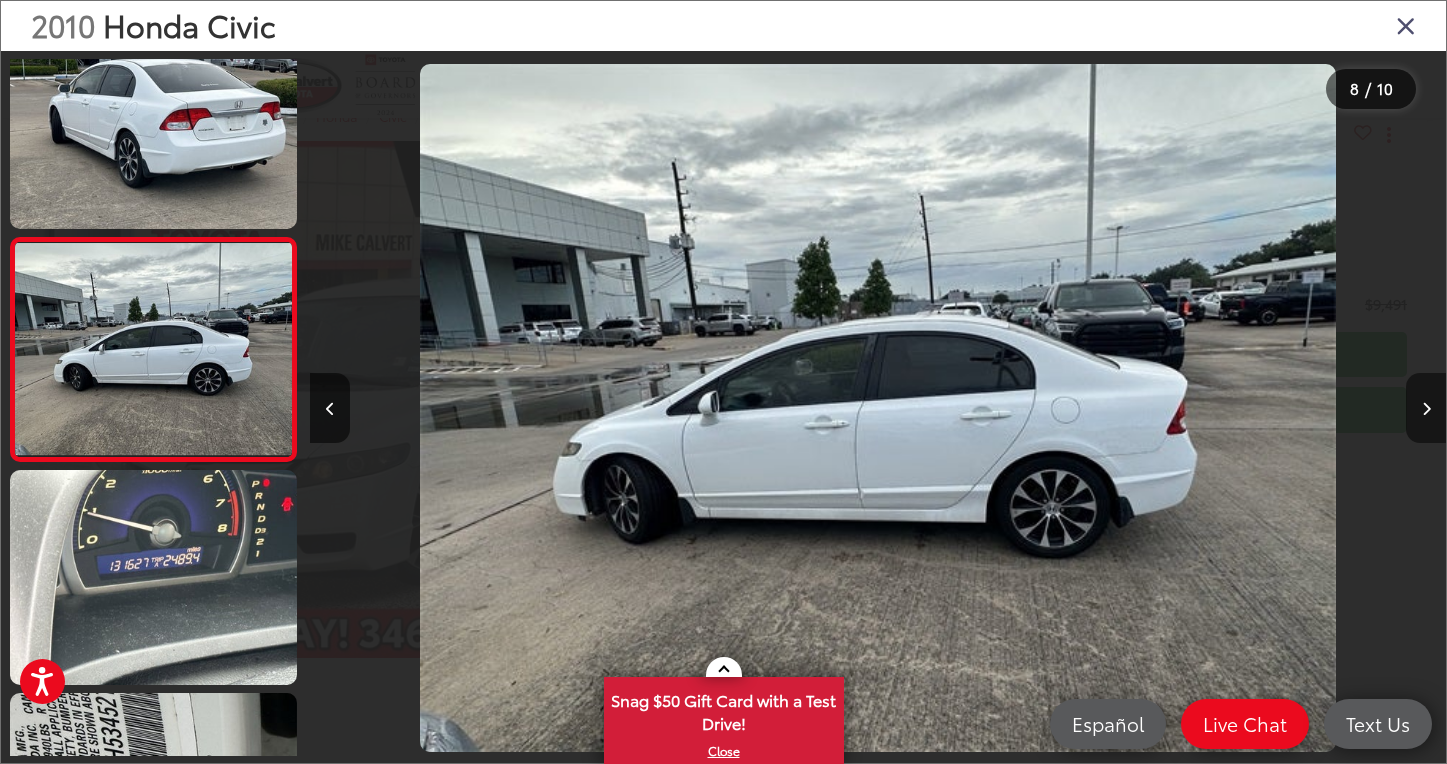 click at bounding box center (1426, 409) 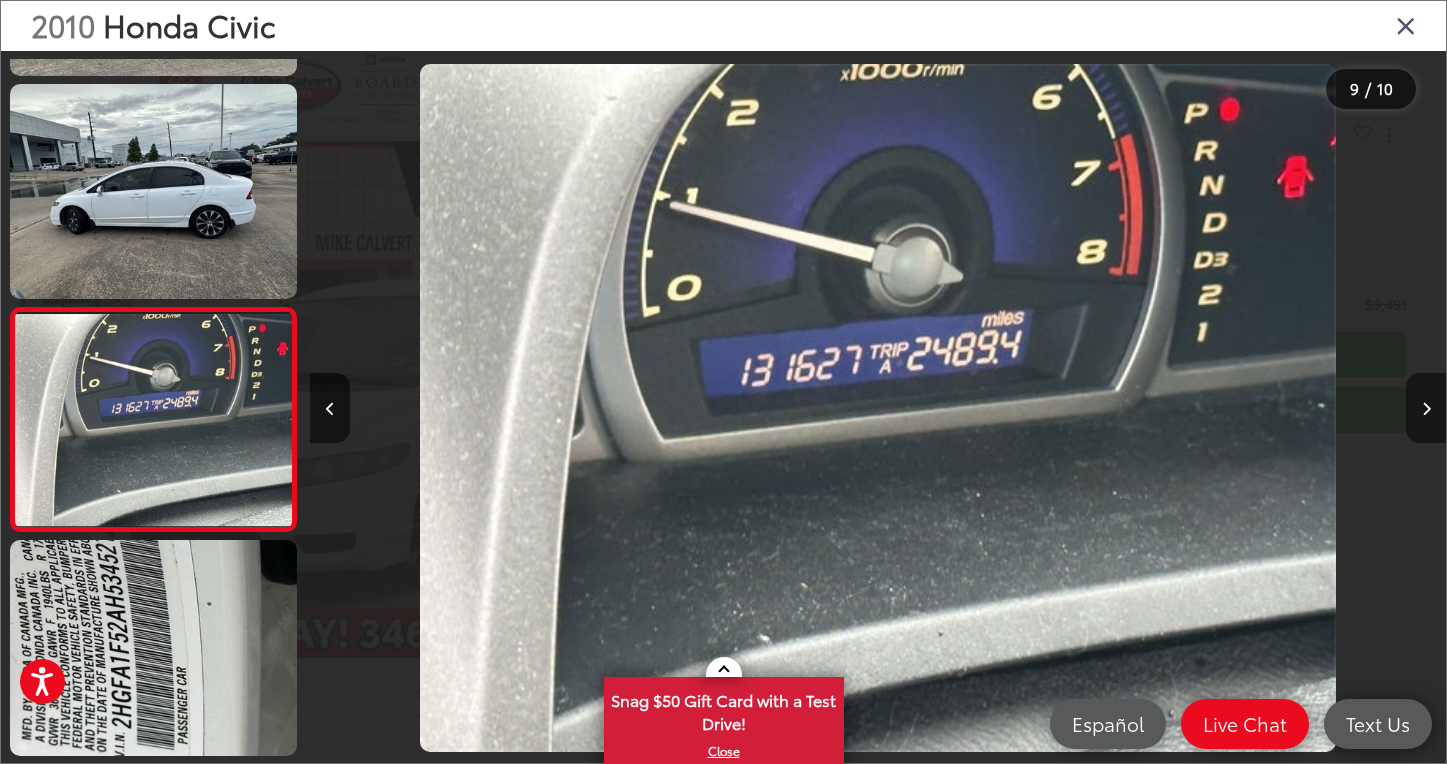 click at bounding box center (1426, 409) 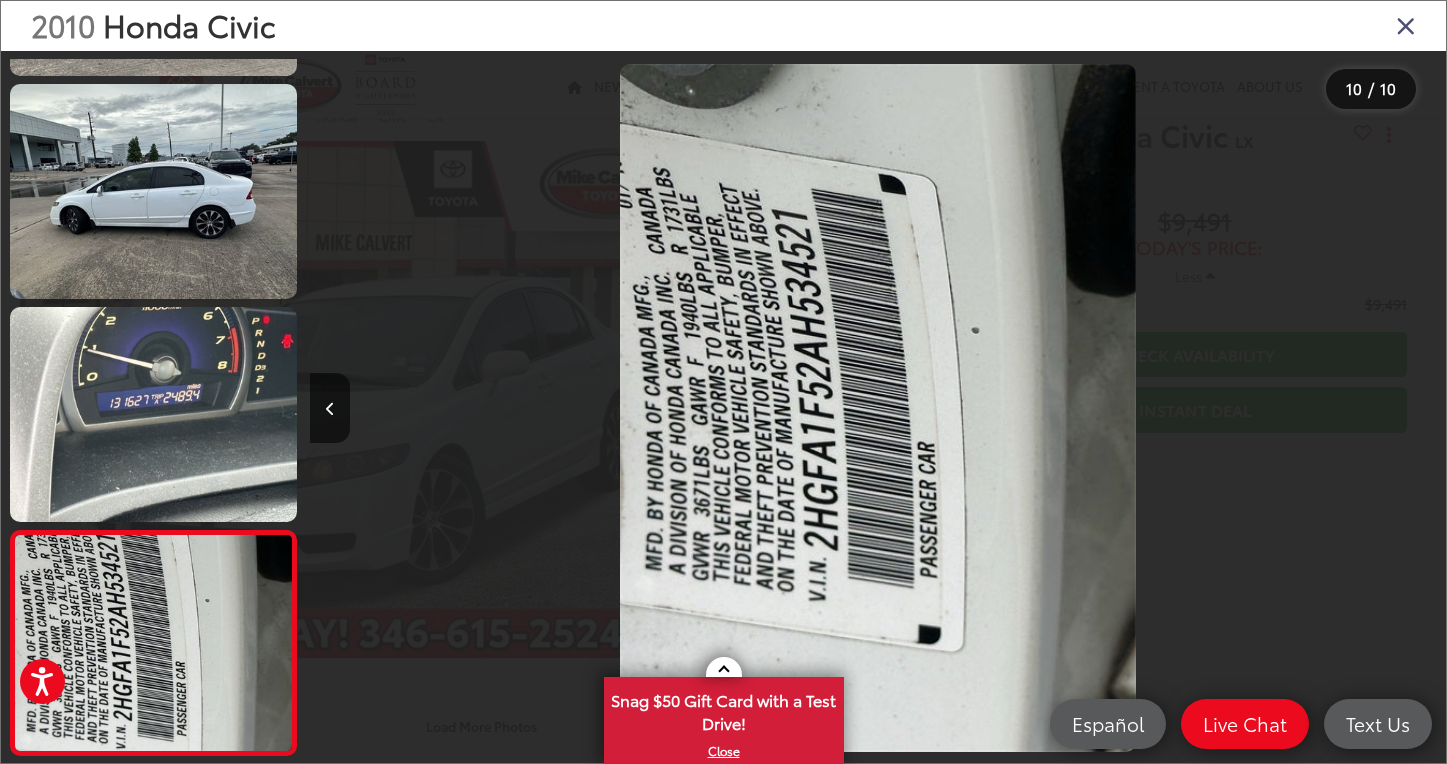 click at bounding box center [1304, 408] 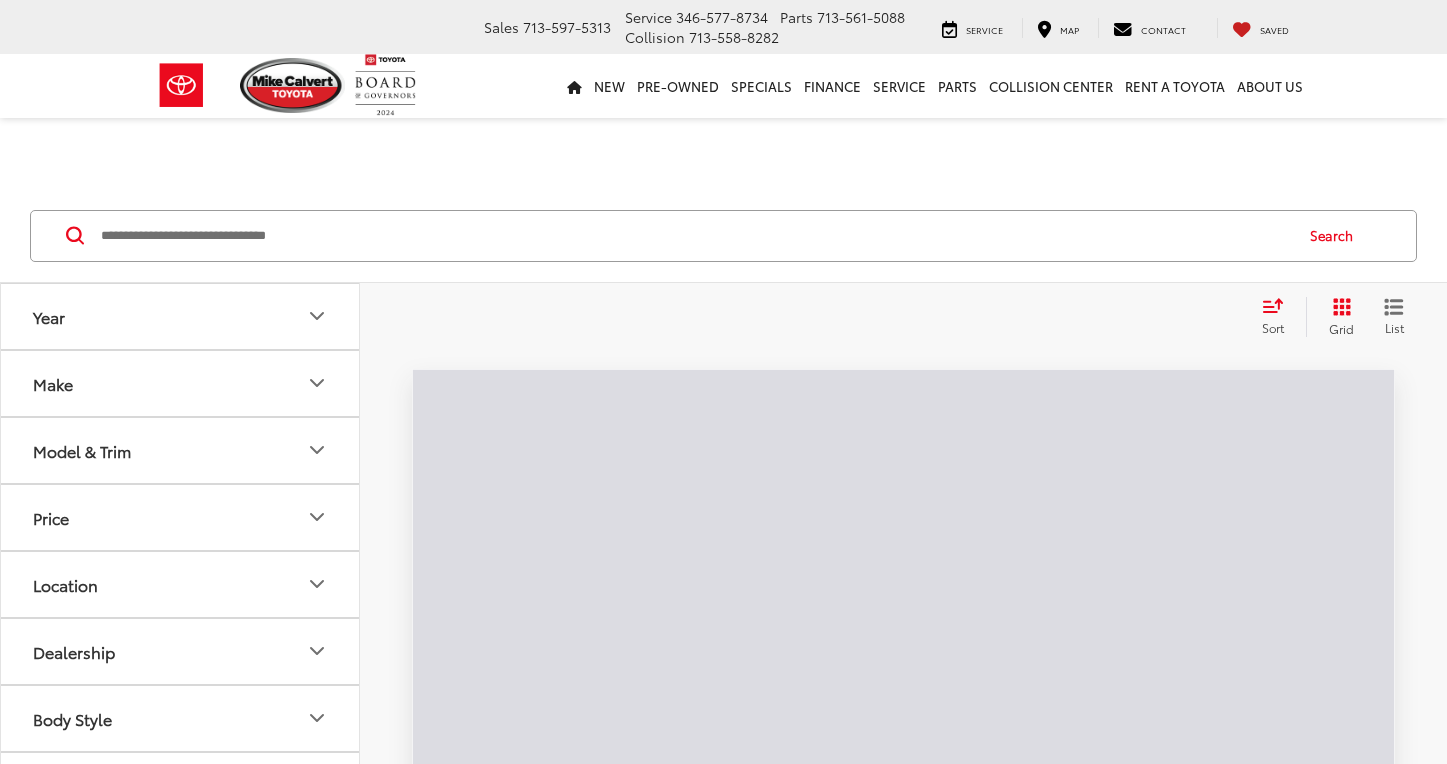 scroll, scrollTop: 71, scrollLeft: 0, axis: vertical 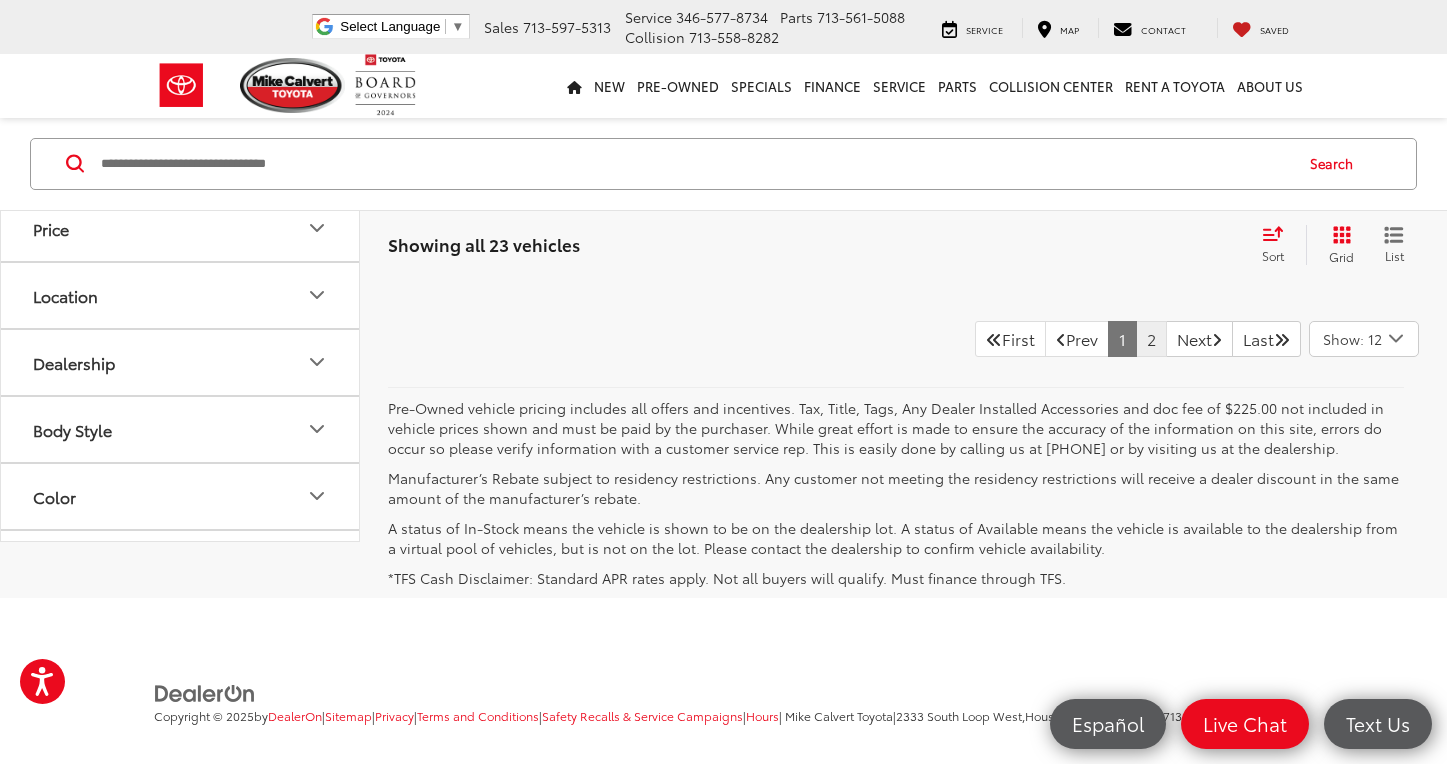 click on "2" at bounding box center (1151, 339) 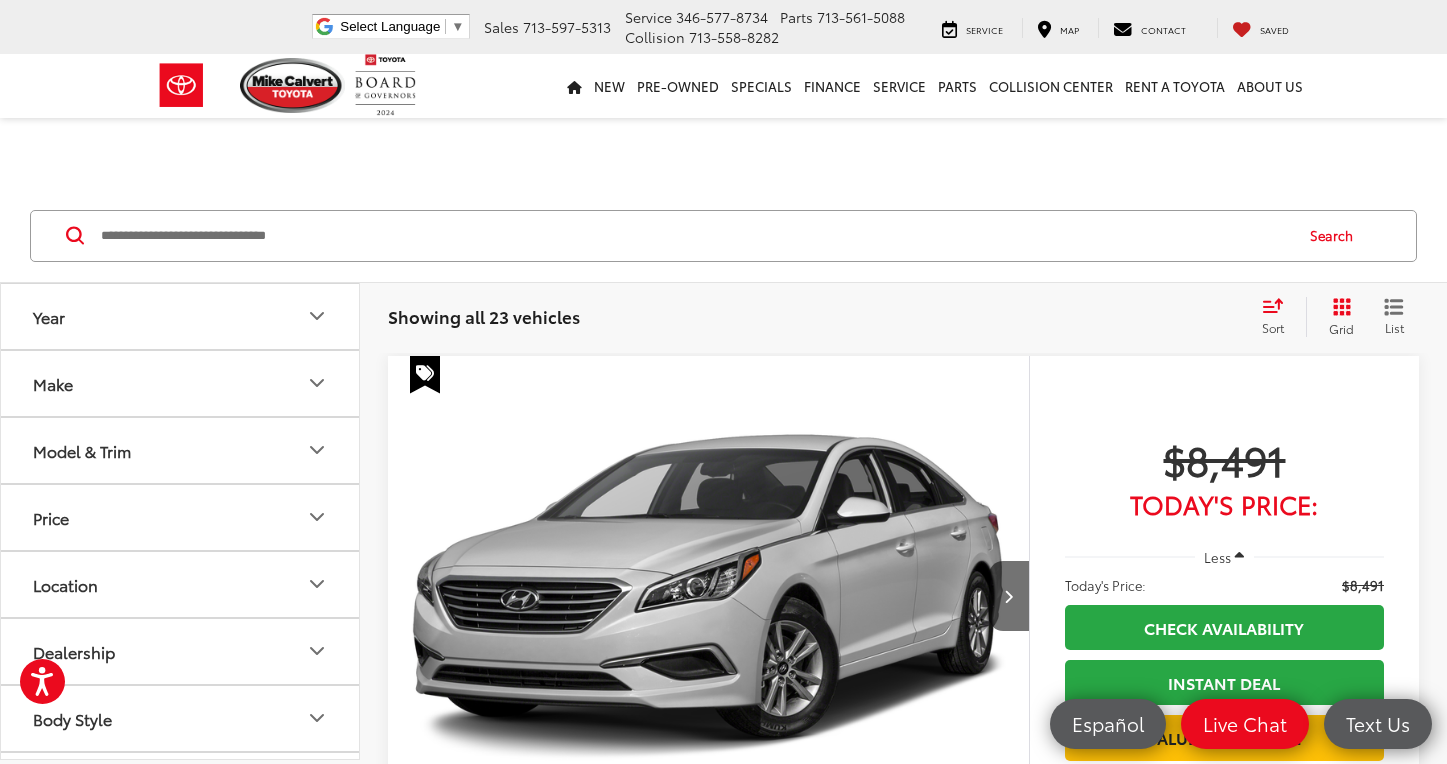 scroll, scrollTop: 0, scrollLeft: 0, axis: both 